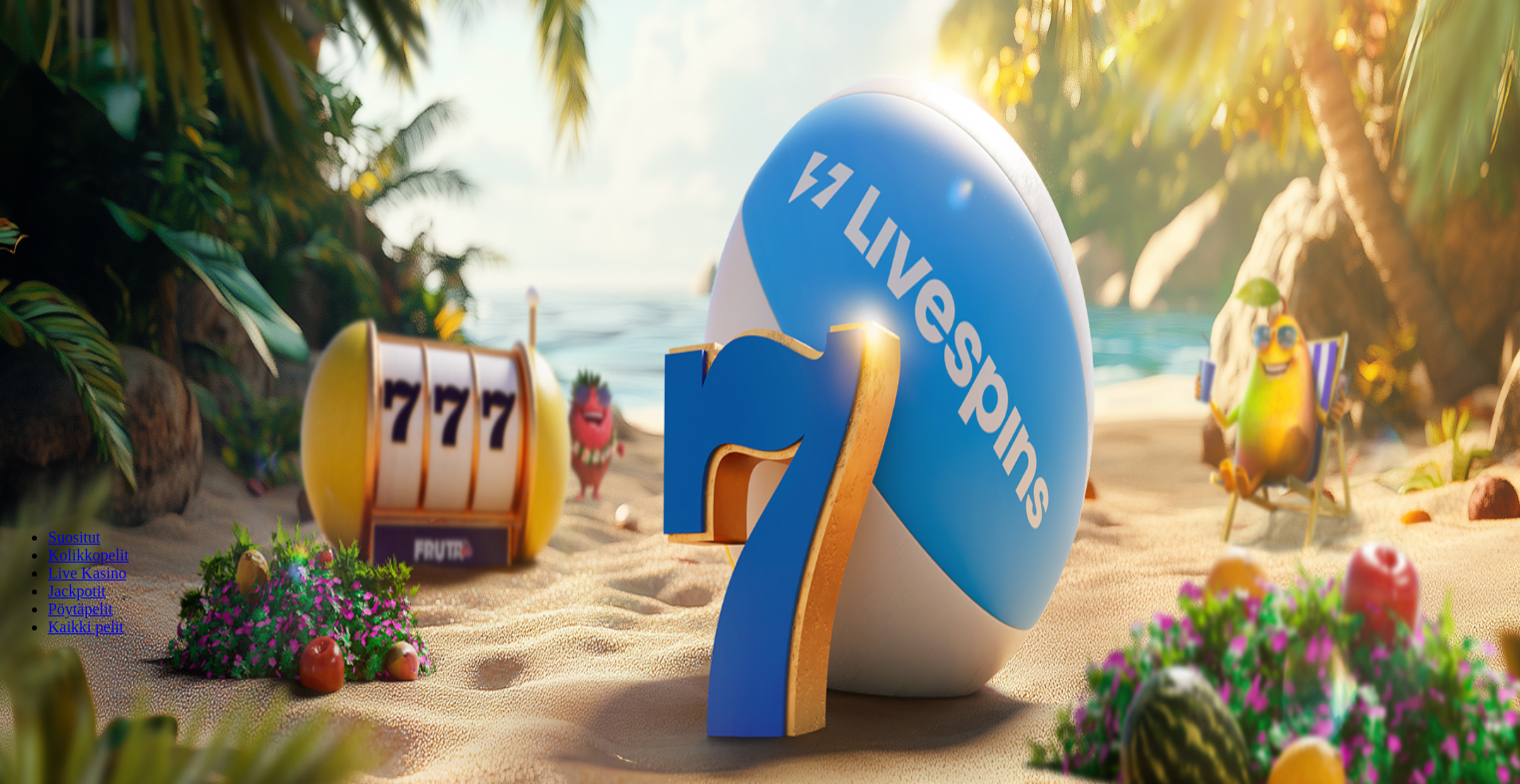 scroll, scrollTop: 0, scrollLeft: 0, axis: both 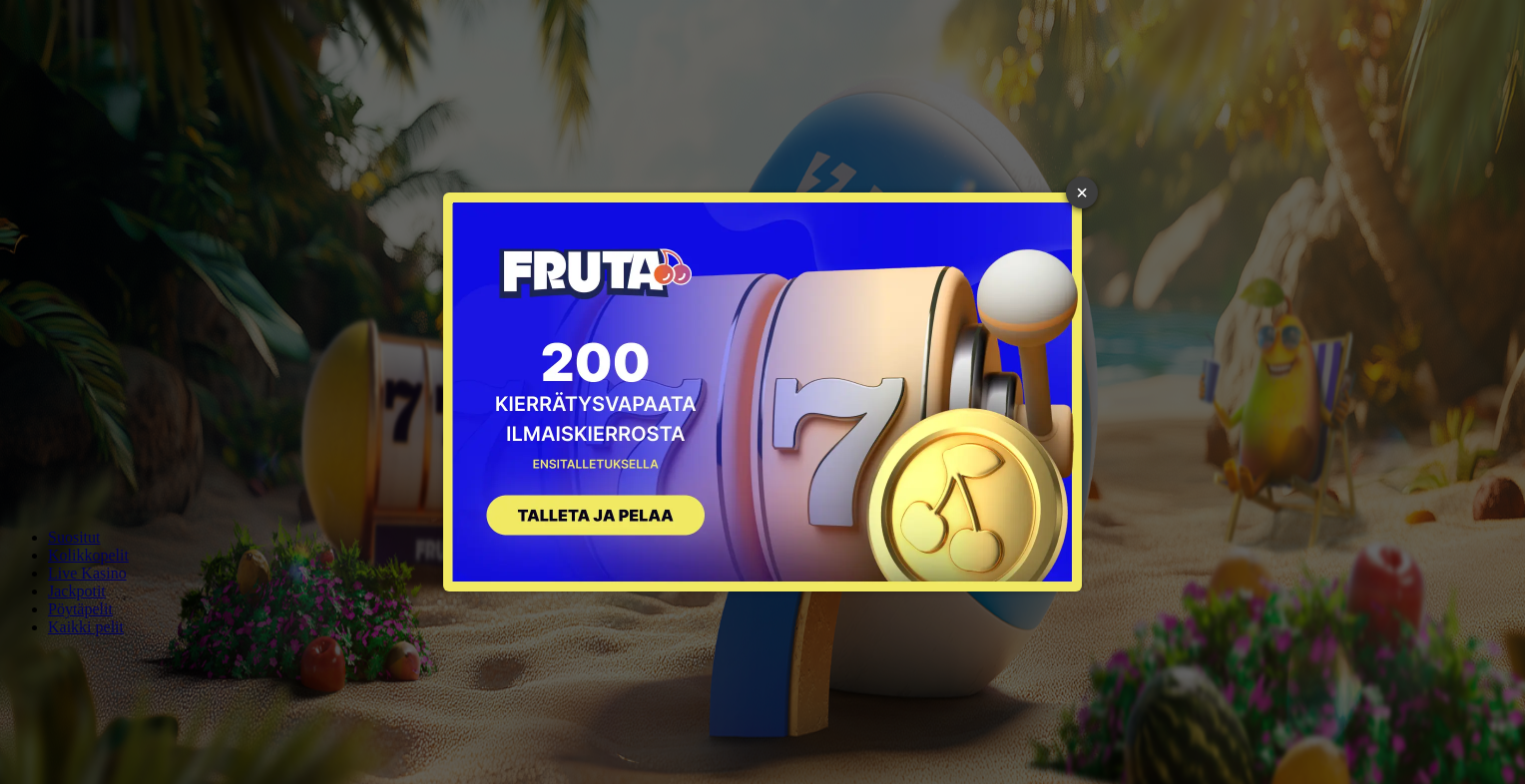 click on "×" at bounding box center [1082, 193] 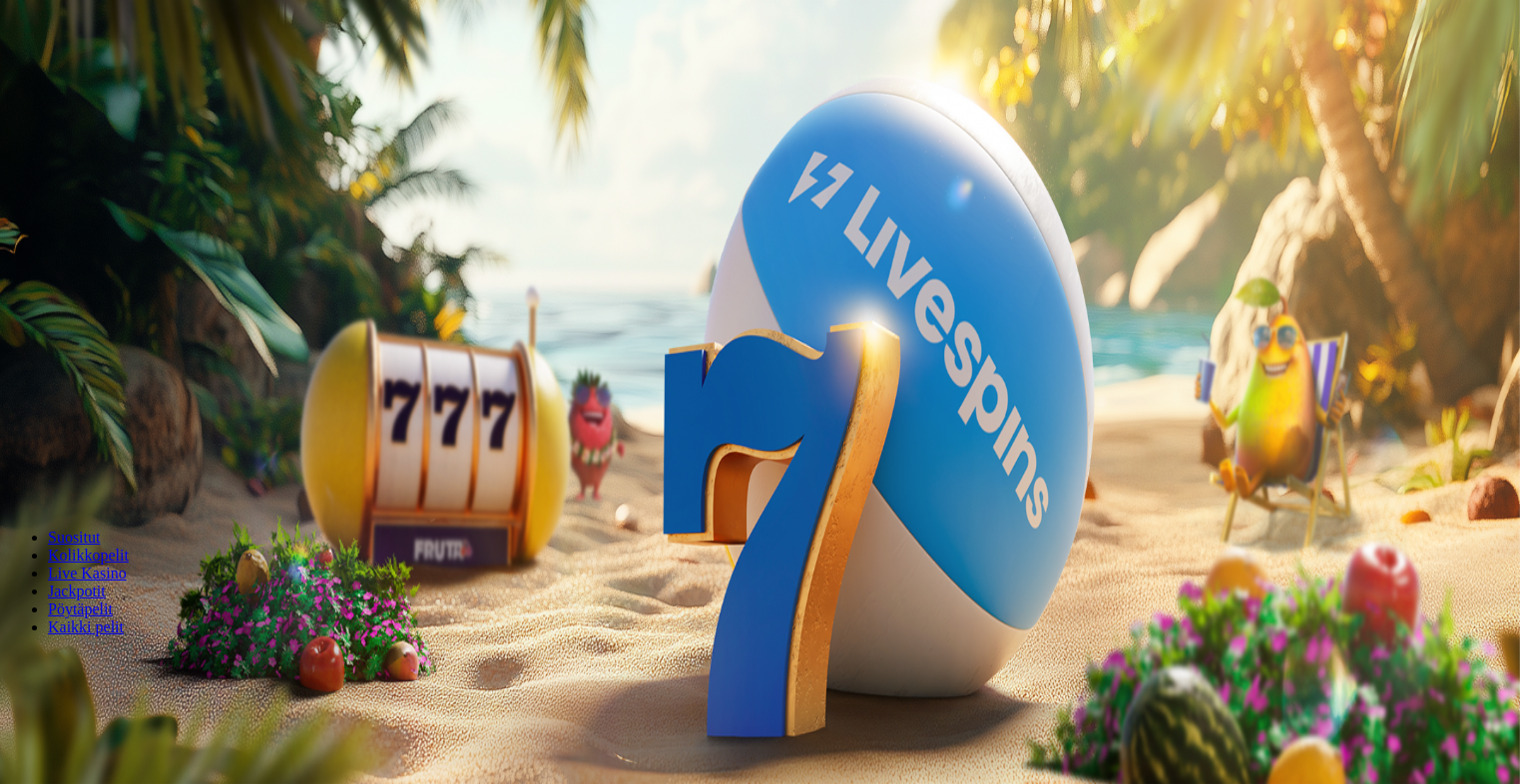 click at bounding box center (16, 470) 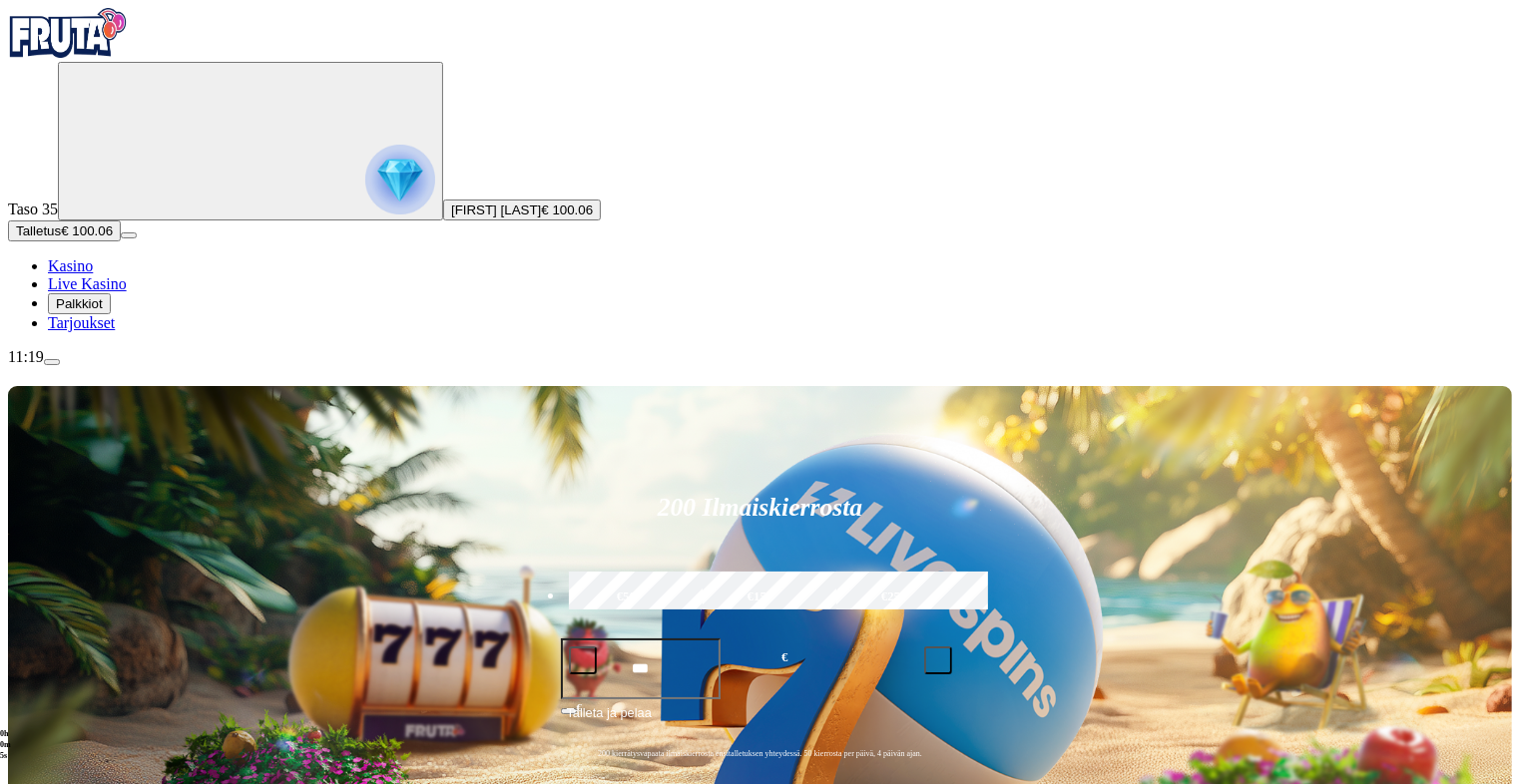 click on "Pelaa nyt" at bounding box center [77, 1479] 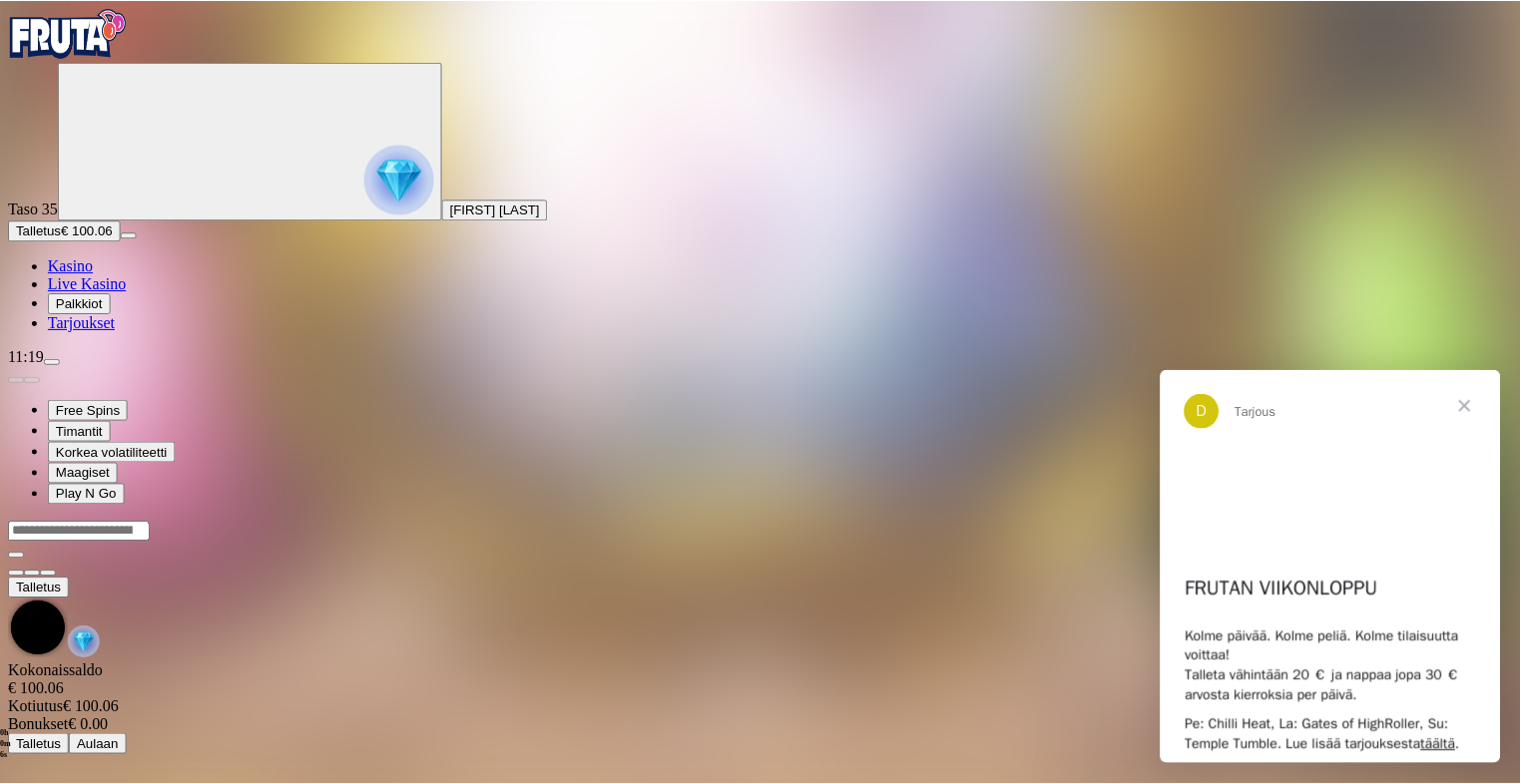 scroll, scrollTop: 0, scrollLeft: 0, axis: both 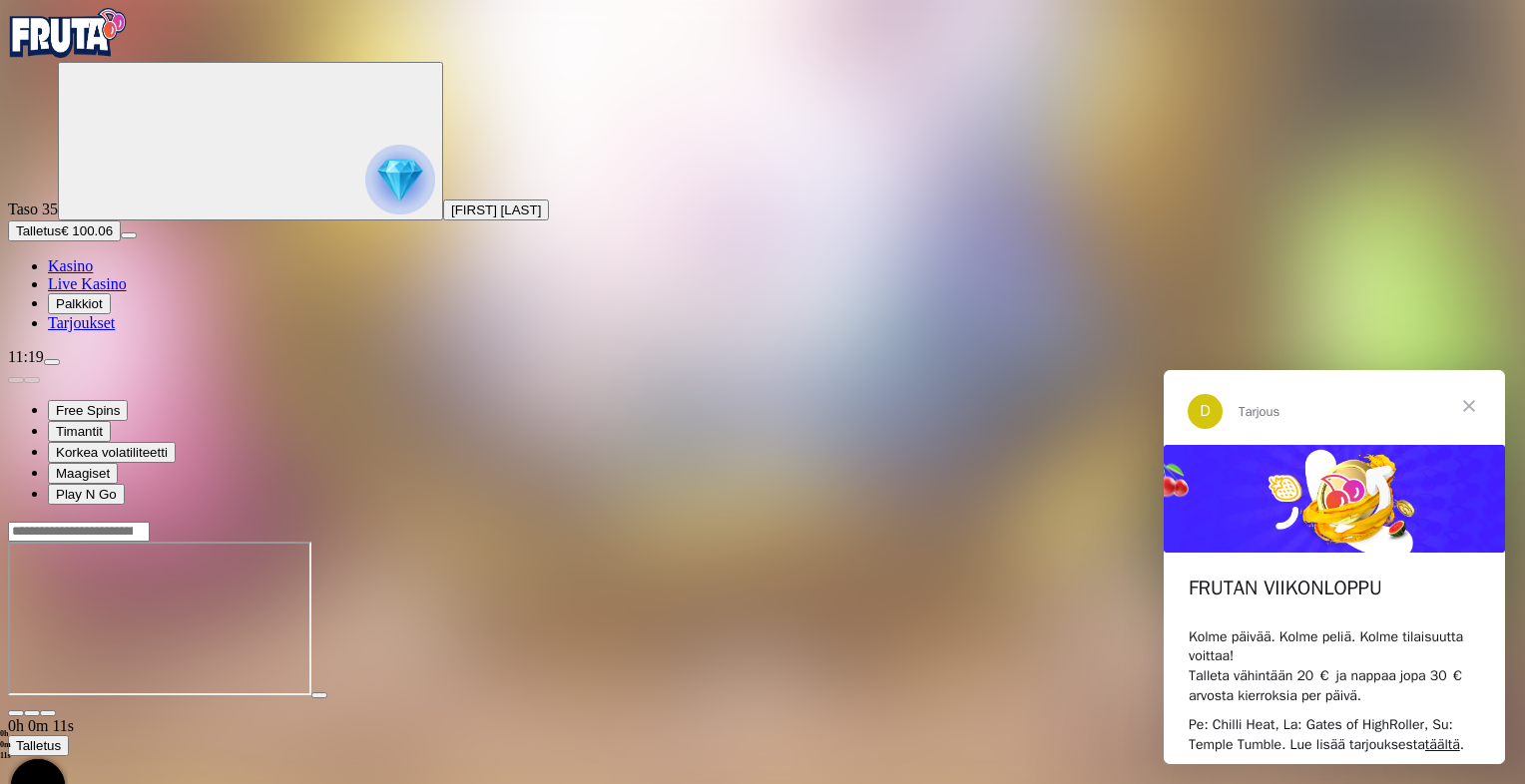 click at bounding box center (1469, 406) 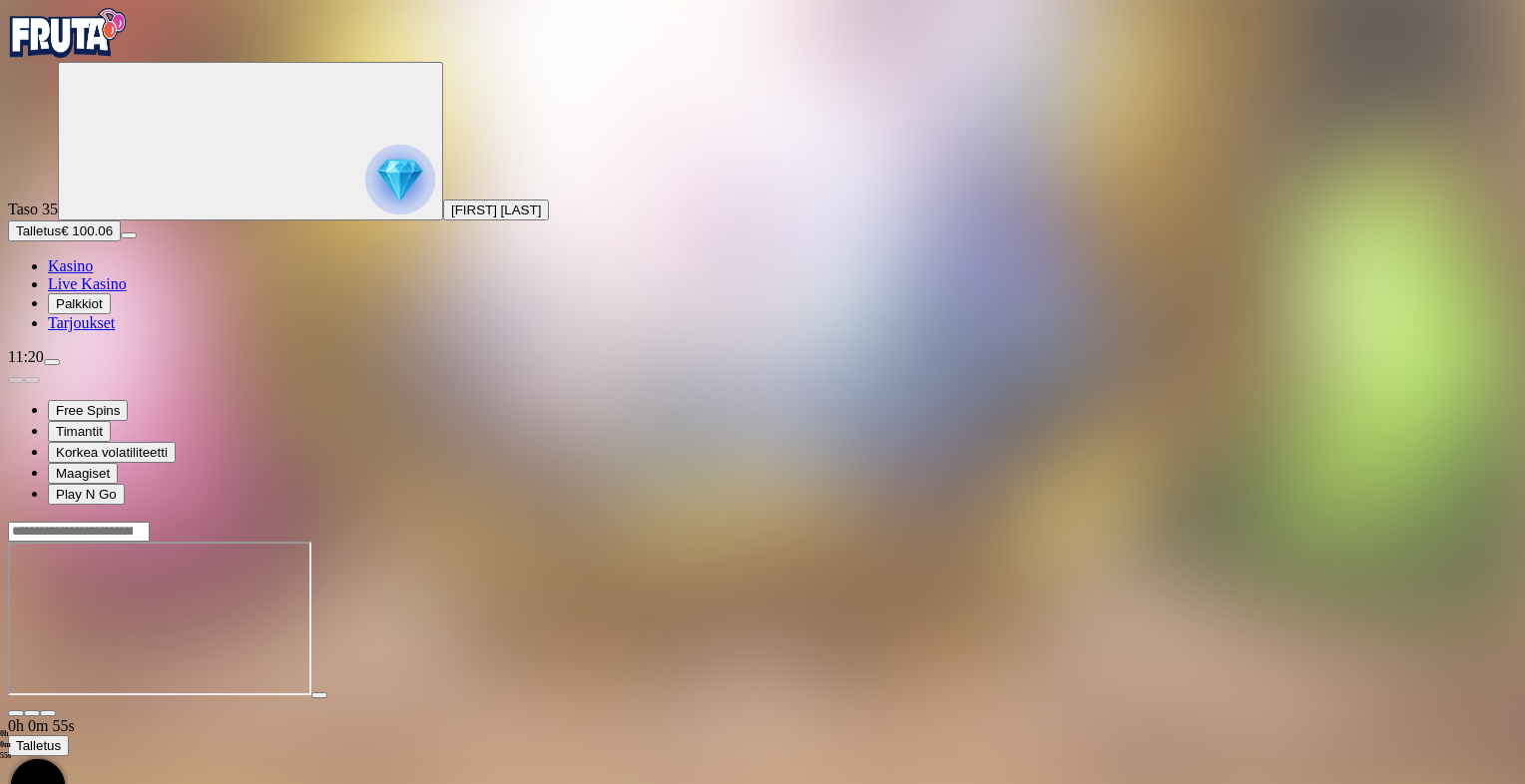click at bounding box center [16, 713] 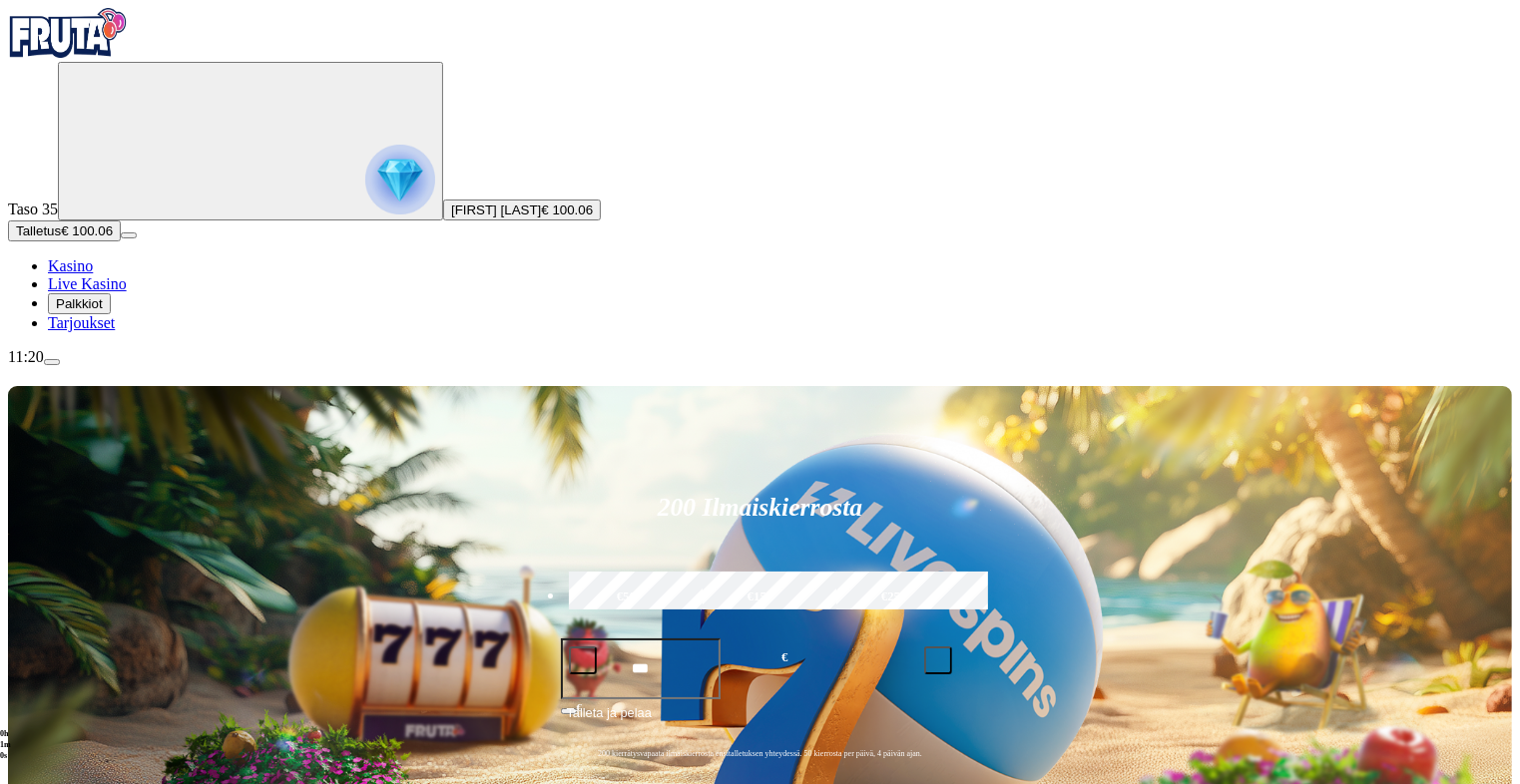 click on "Pelaa nyt" at bounding box center (77, 1574) 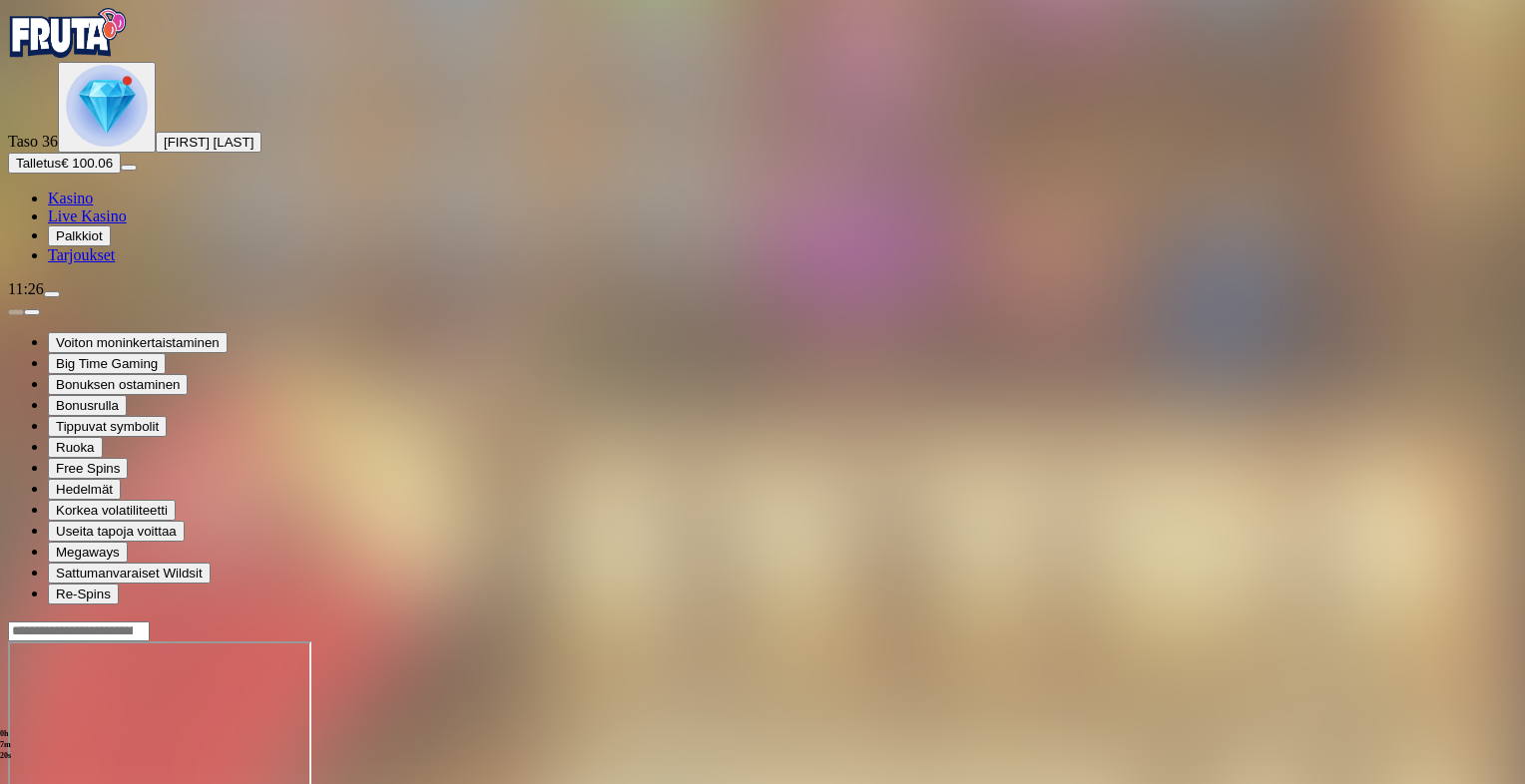 click at bounding box center [16, 813] 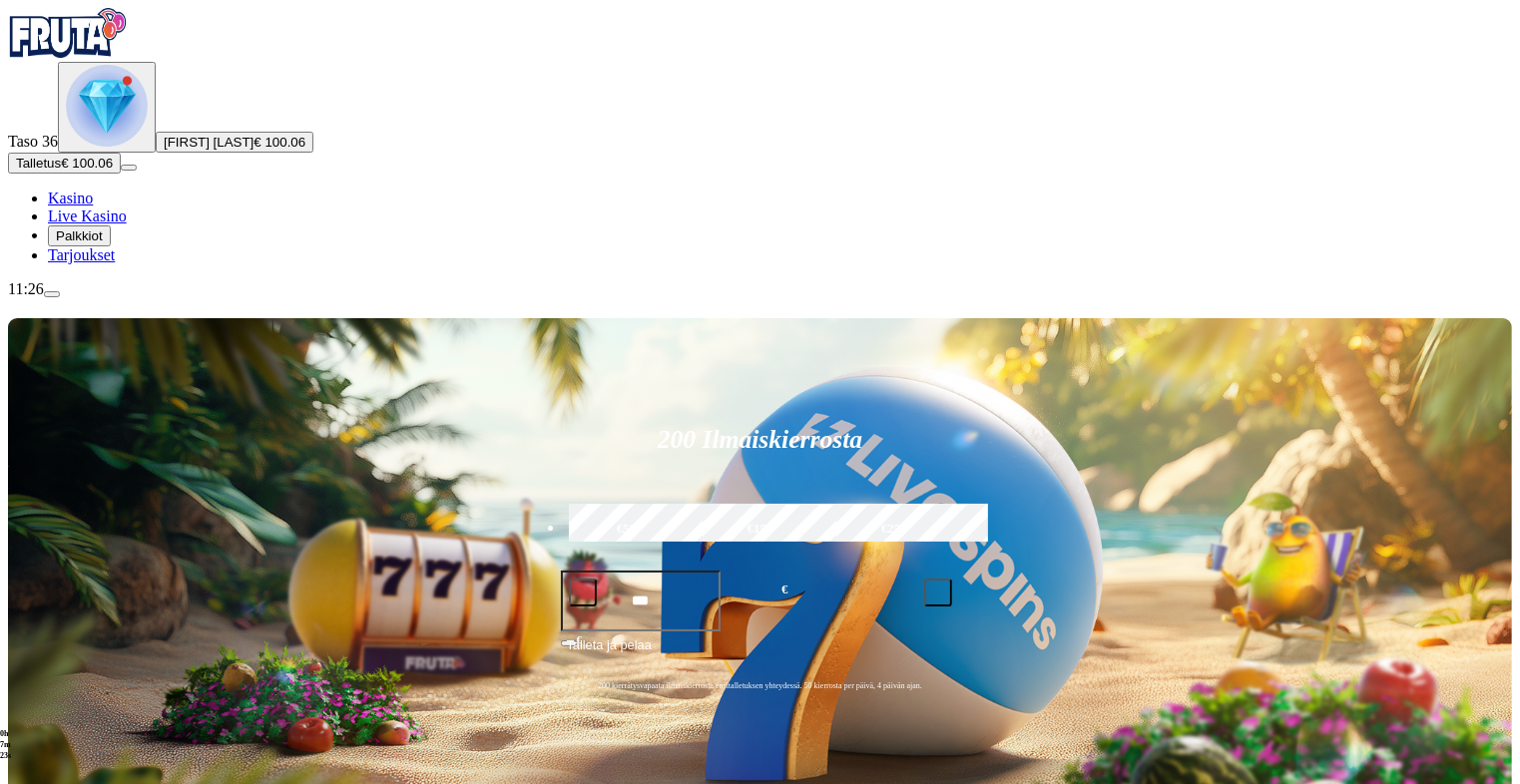 click at bounding box center (32, 1080) 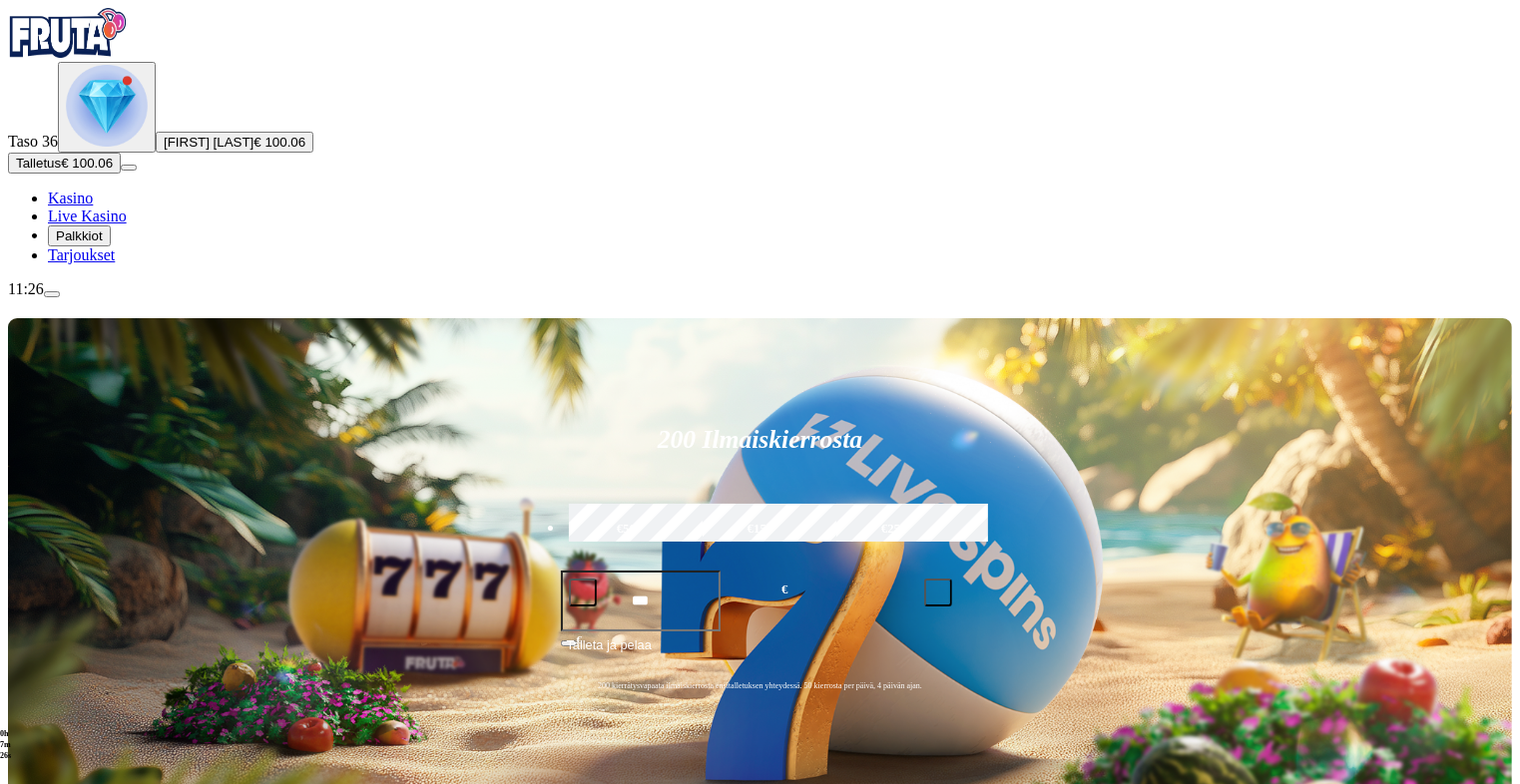 click on "Pelaa nyt" at bounding box center (-891, 1983) 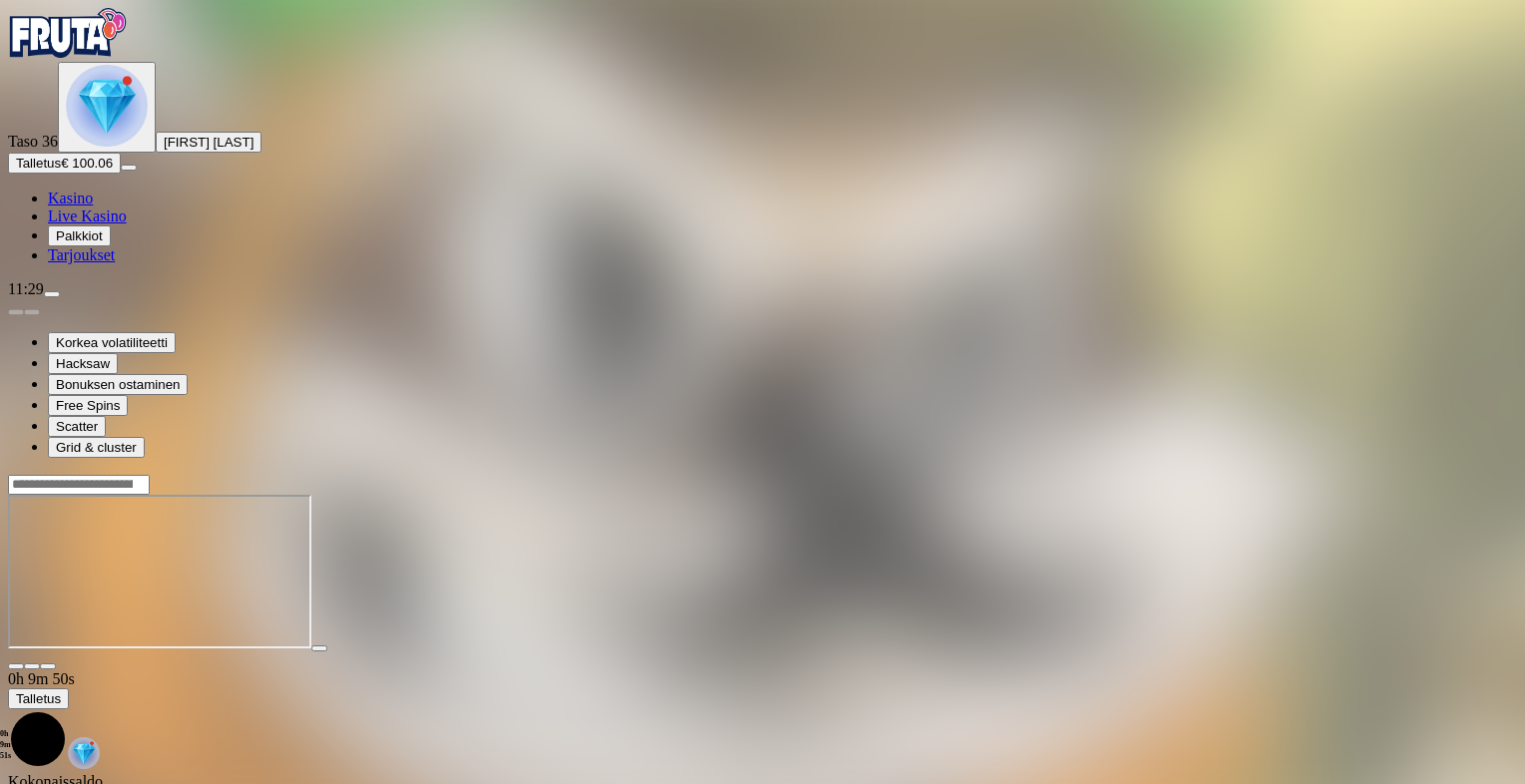 click on "0h 9m 50s Talletus Kokonaissaldo € 100.06 Kotiutus € 100.06 Bonukset € 0.00 Talletus Aulaan" at bounding box center (762, 669) 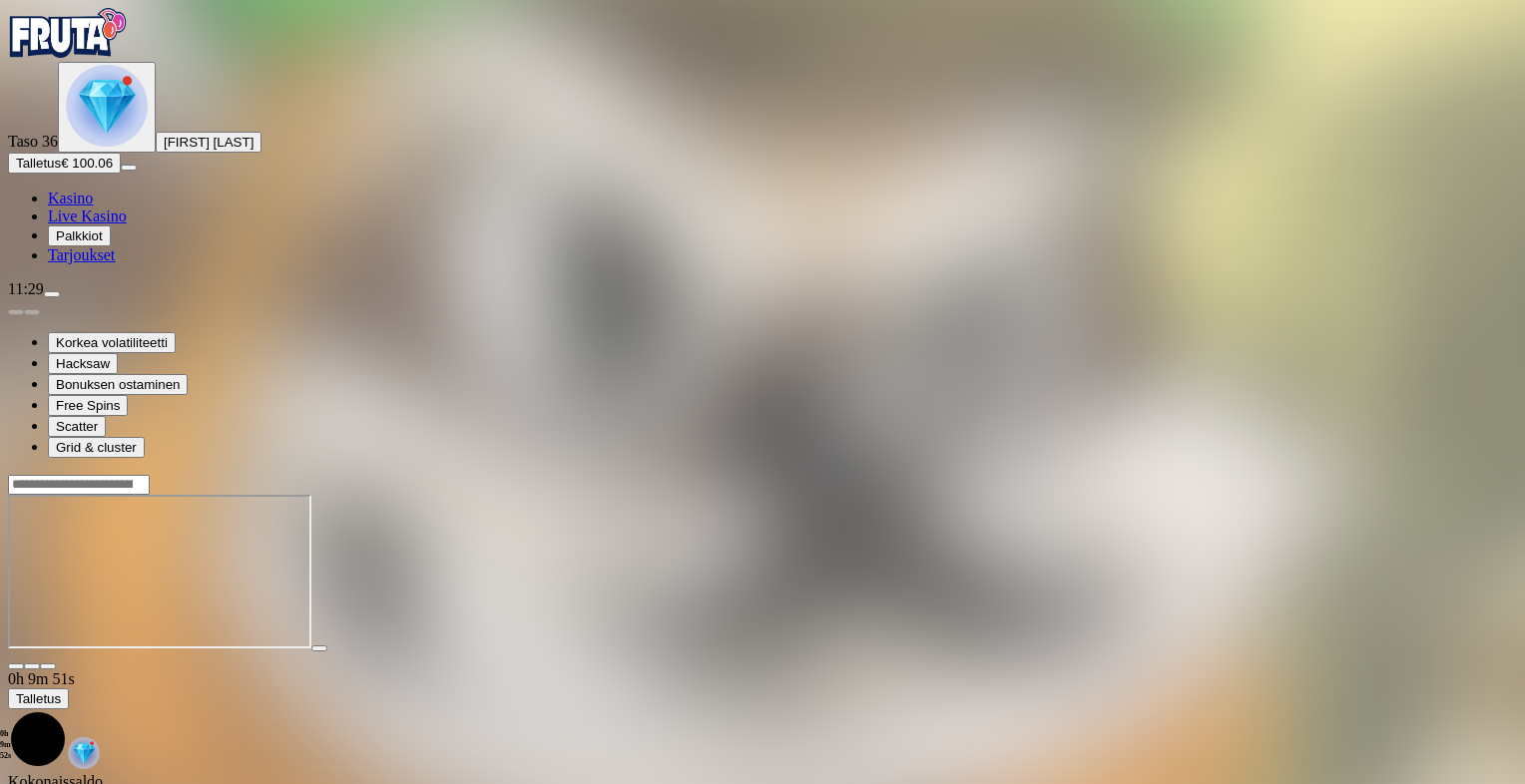 click at bounding box center (16, 666) 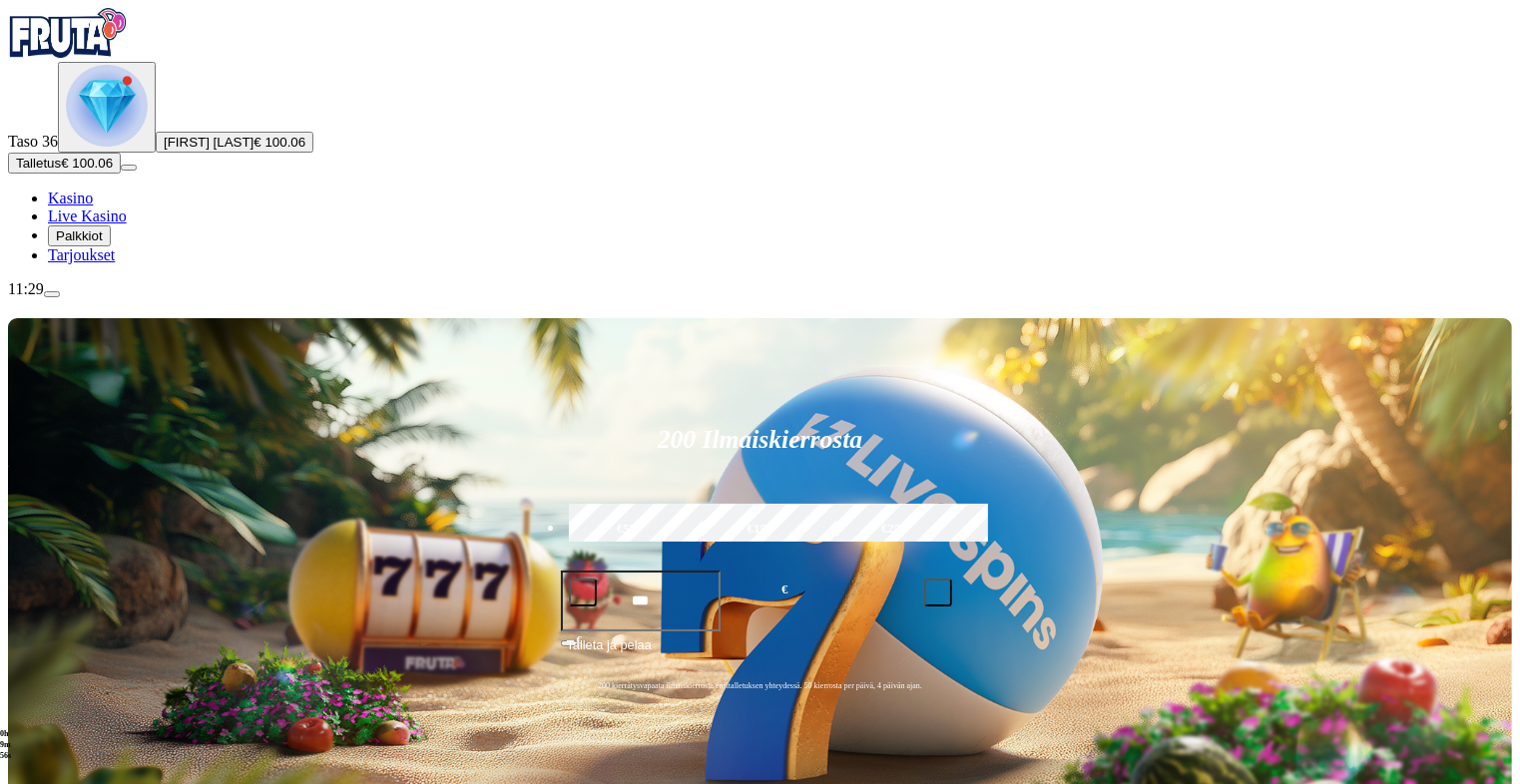 click at bounding box center [32, 1080] 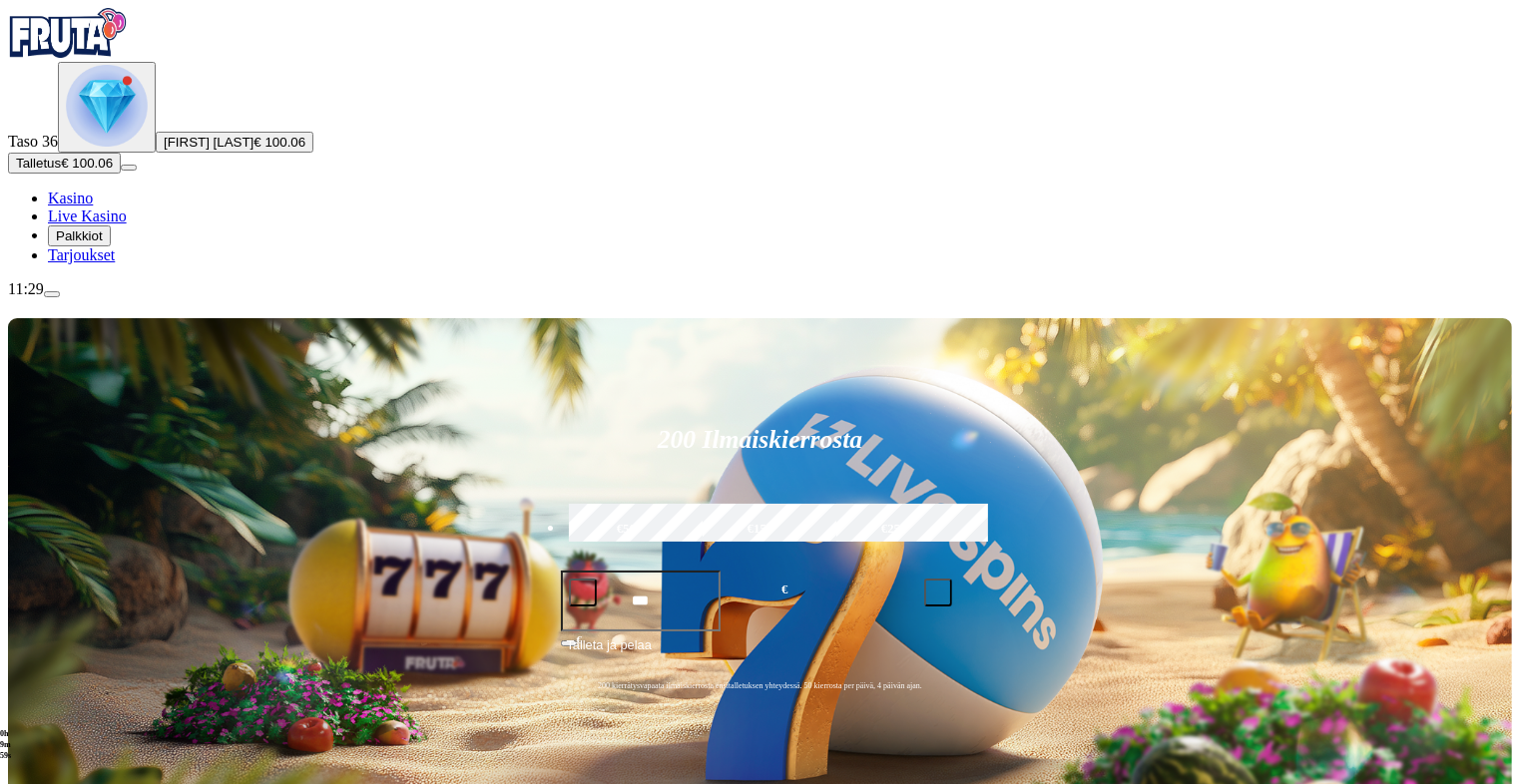 click on "Pelaa nyt" at bounding box center [-891, 1697] 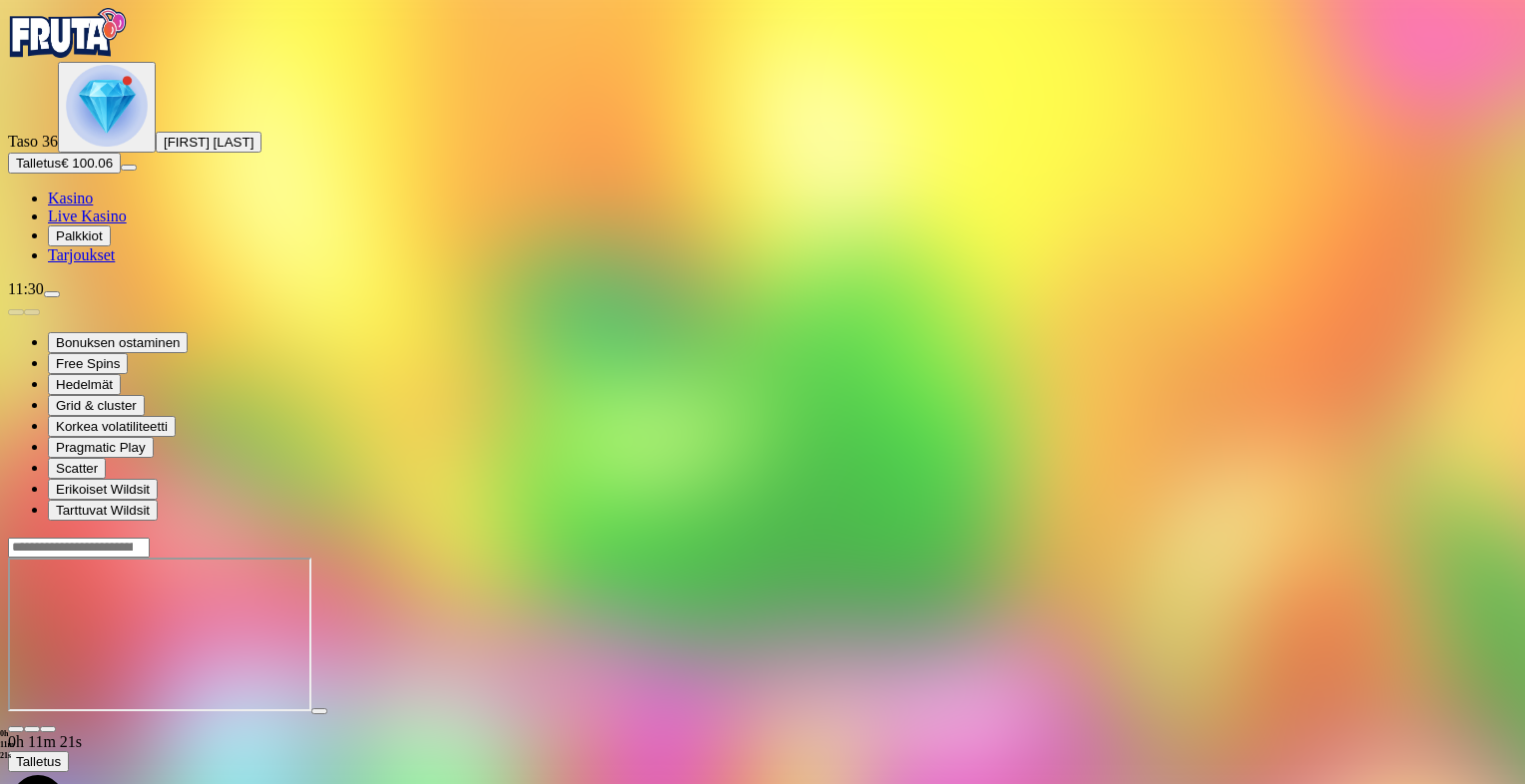 click at bounding box center (16, 729) 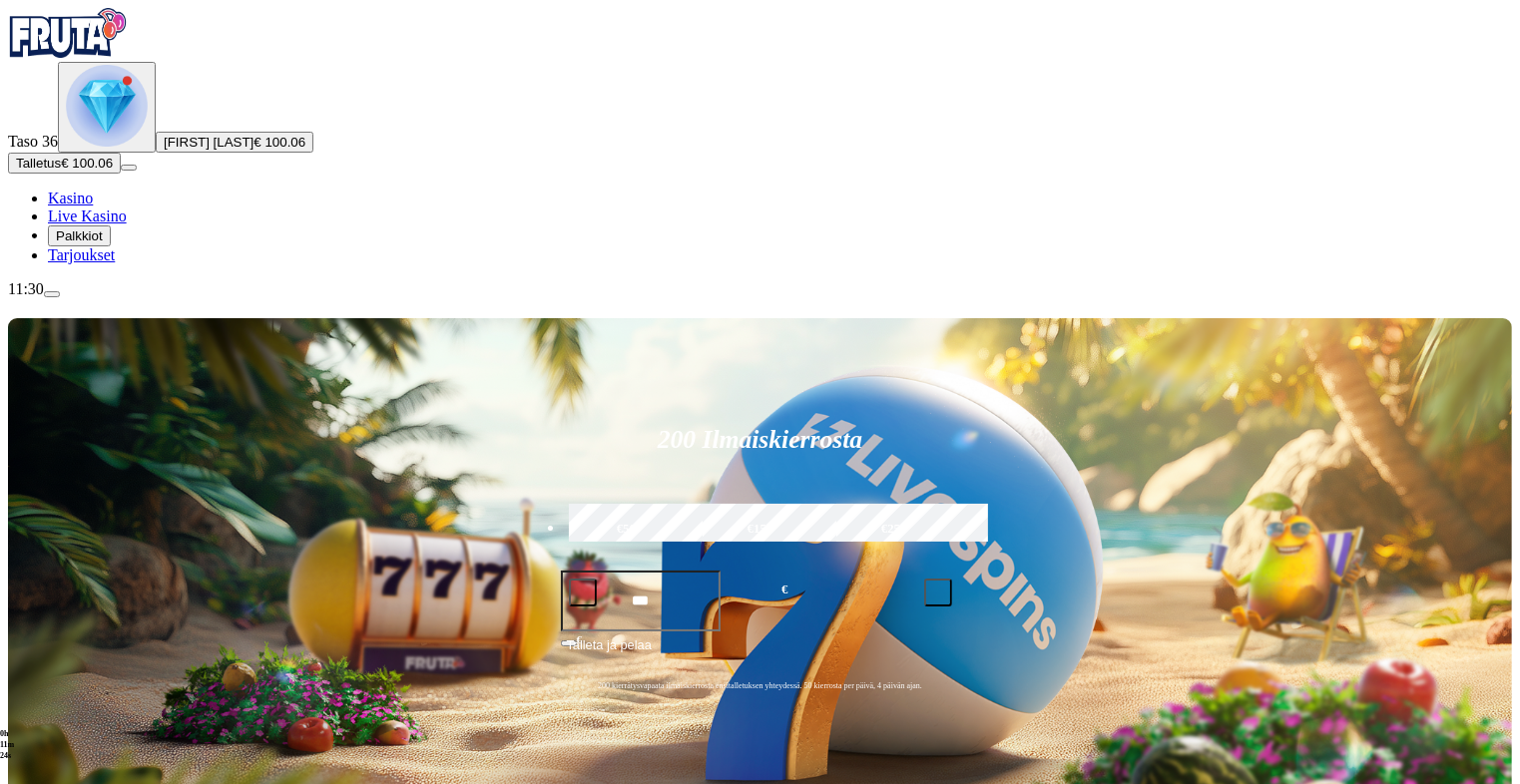 click on "Pelaa nyt" at bounding box center [77, 1317] 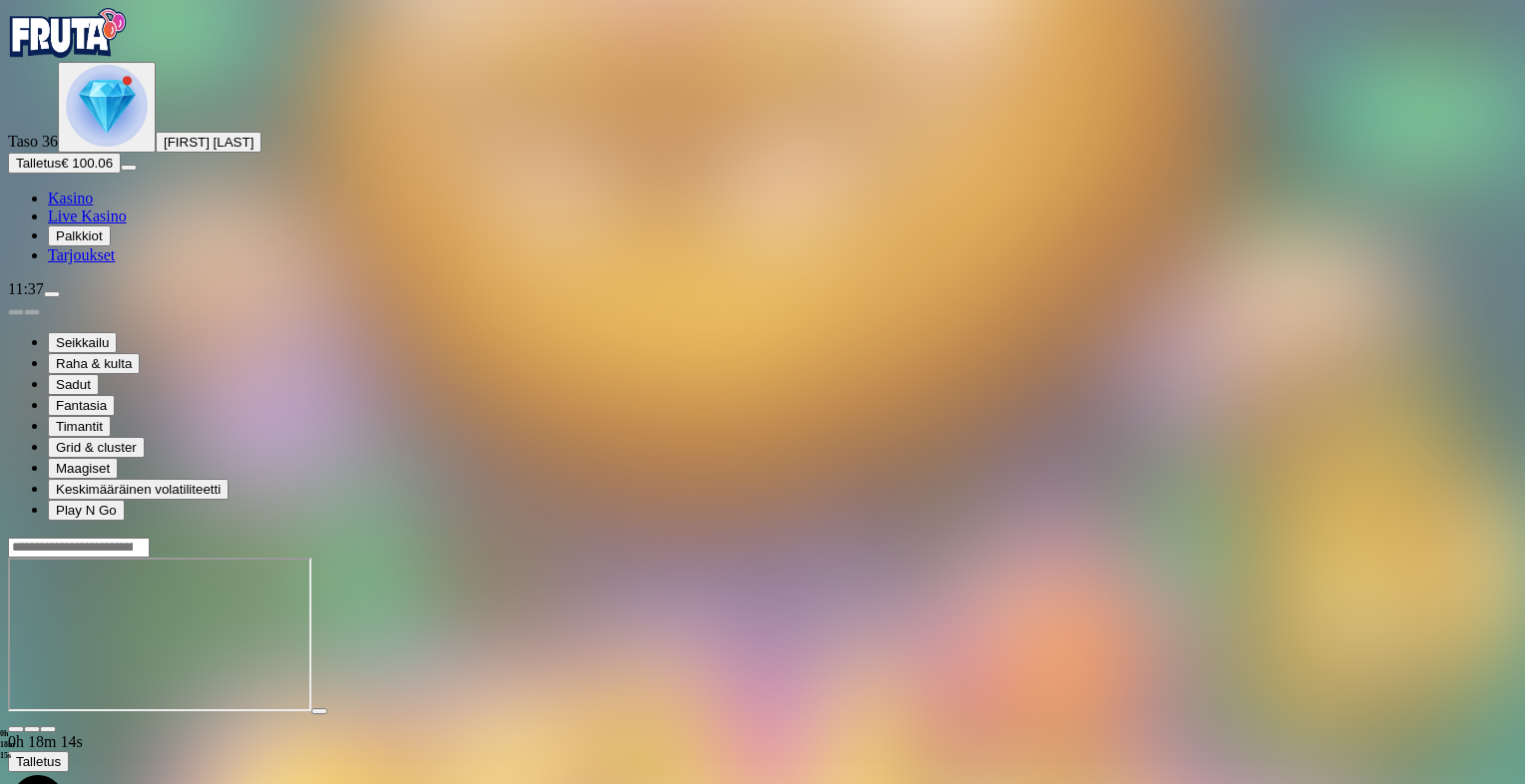 click at bounding box center [16, 729] 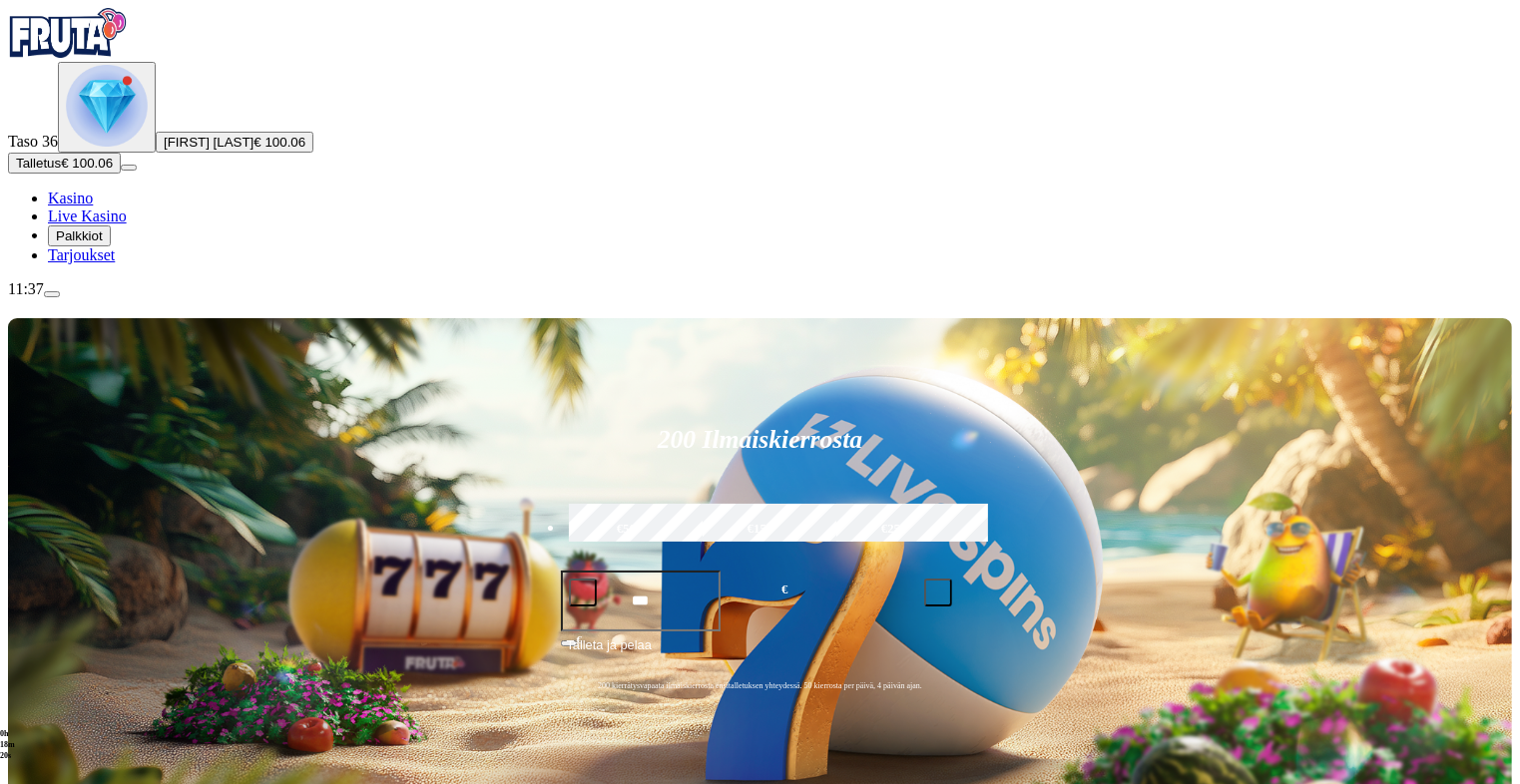 click on "Pelaa nyt" at bounding box center (77, 1126) 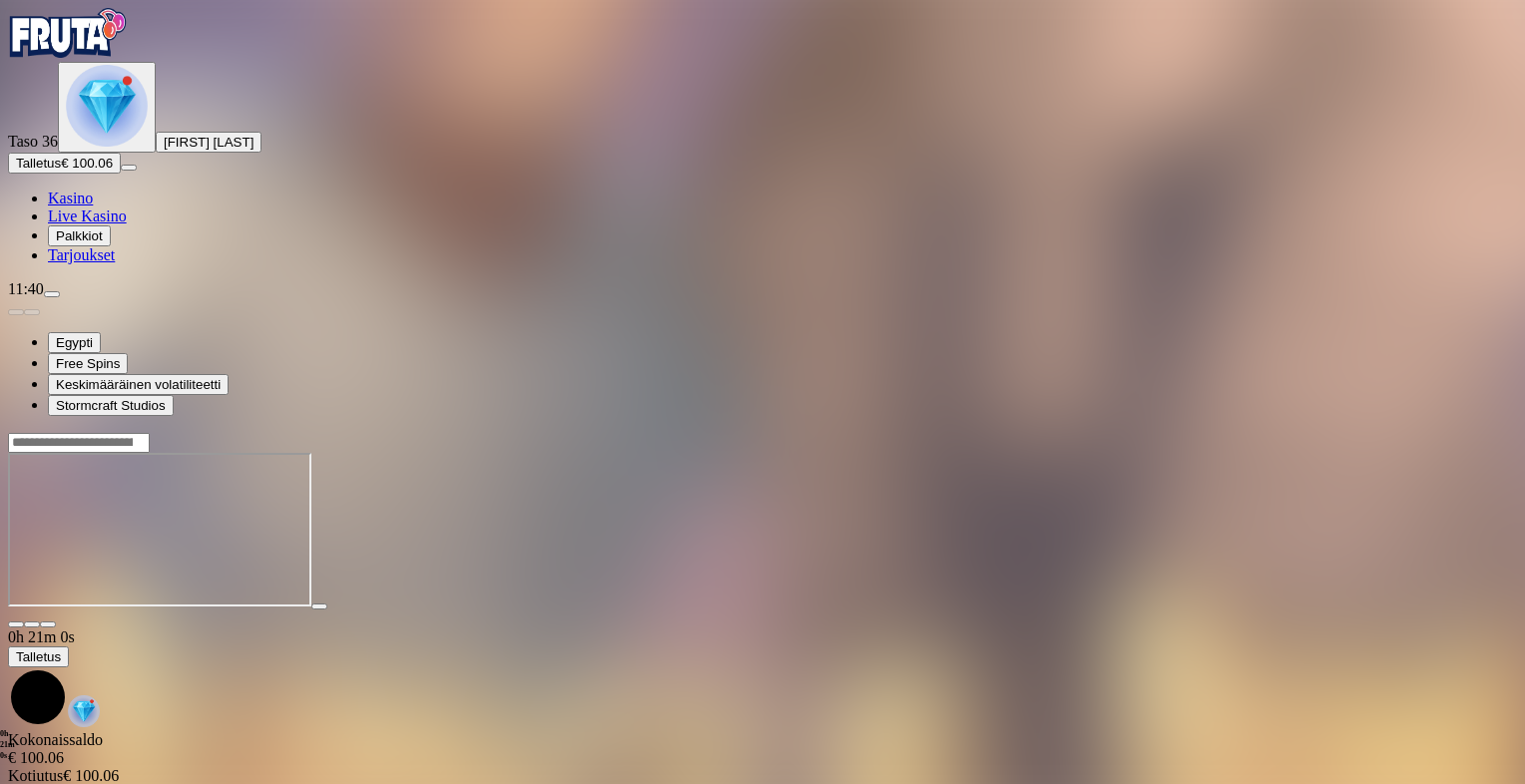click at bounding box center [16, 624] 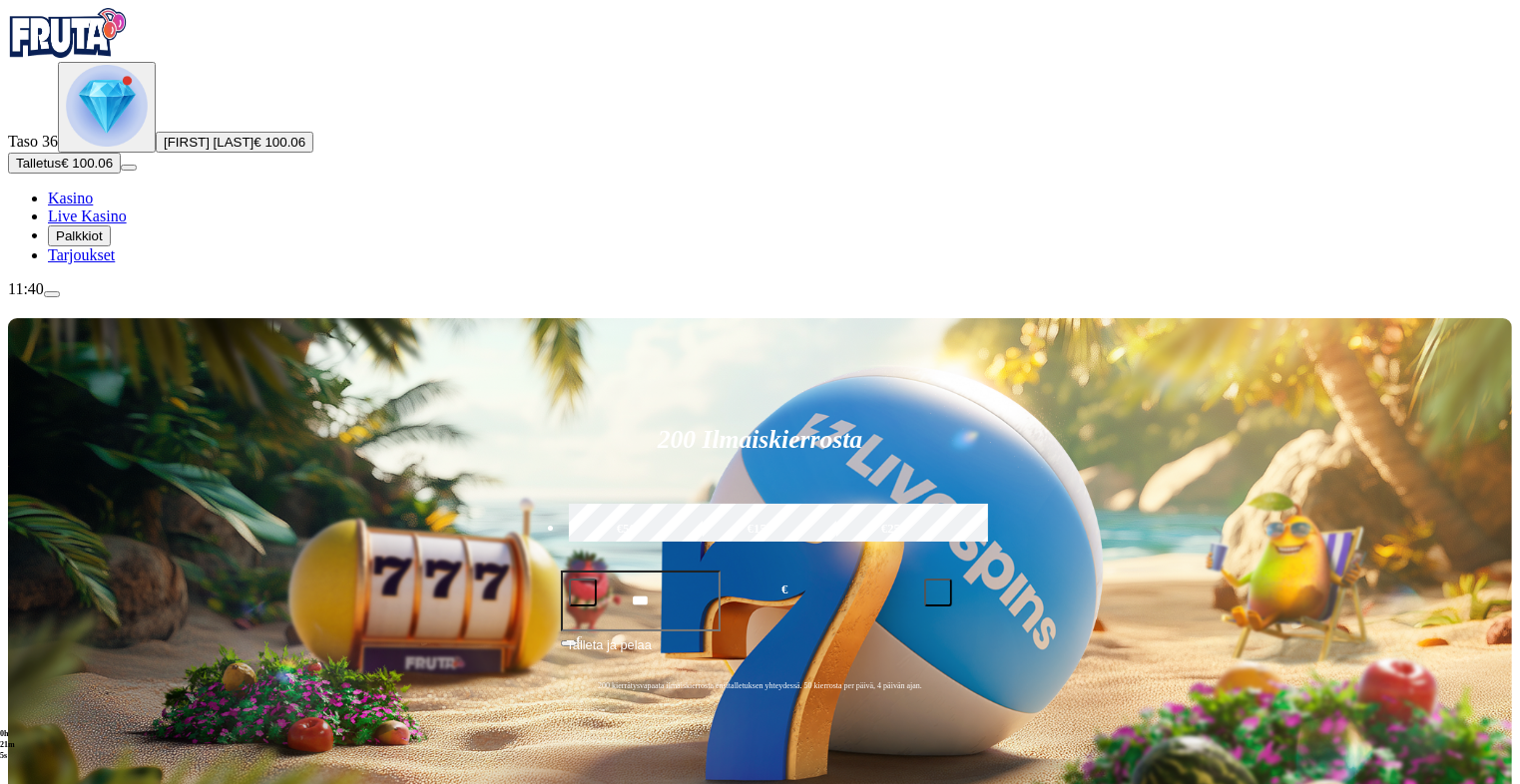 click at bounding box center [32, 1080] 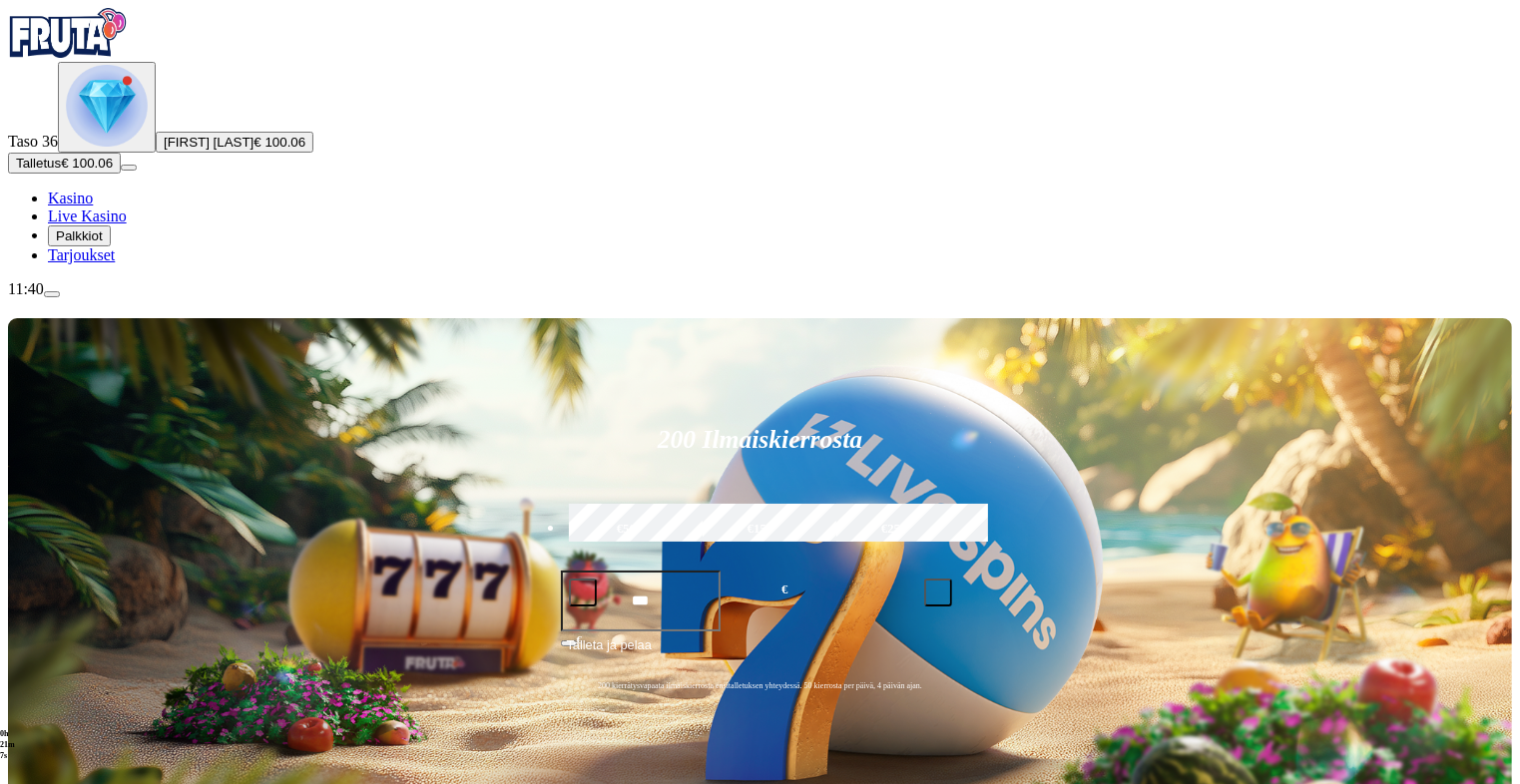 click at bounding box center [32, 1080] 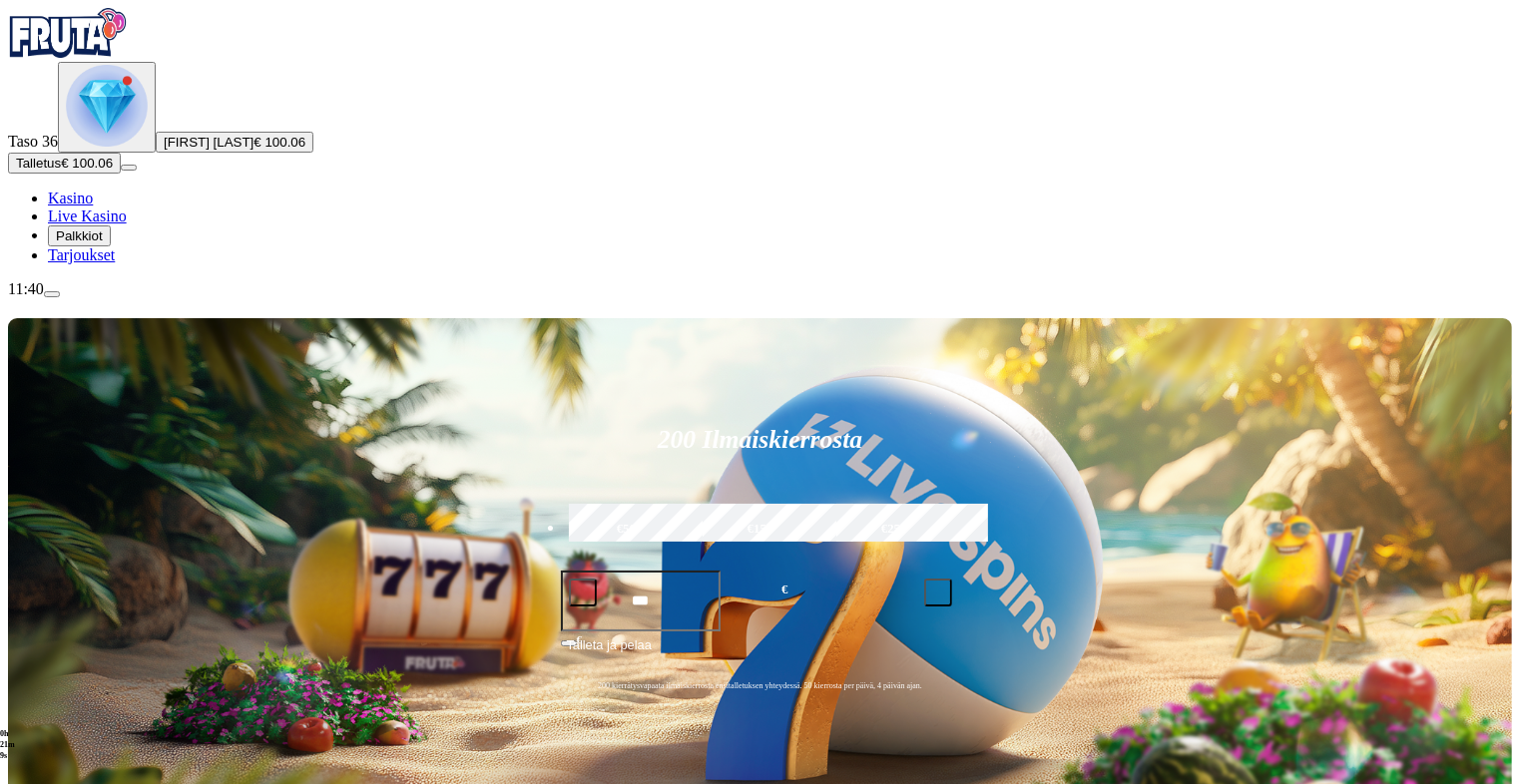 click on "Pelaa nyt" at bounding box center [-891, 2078] 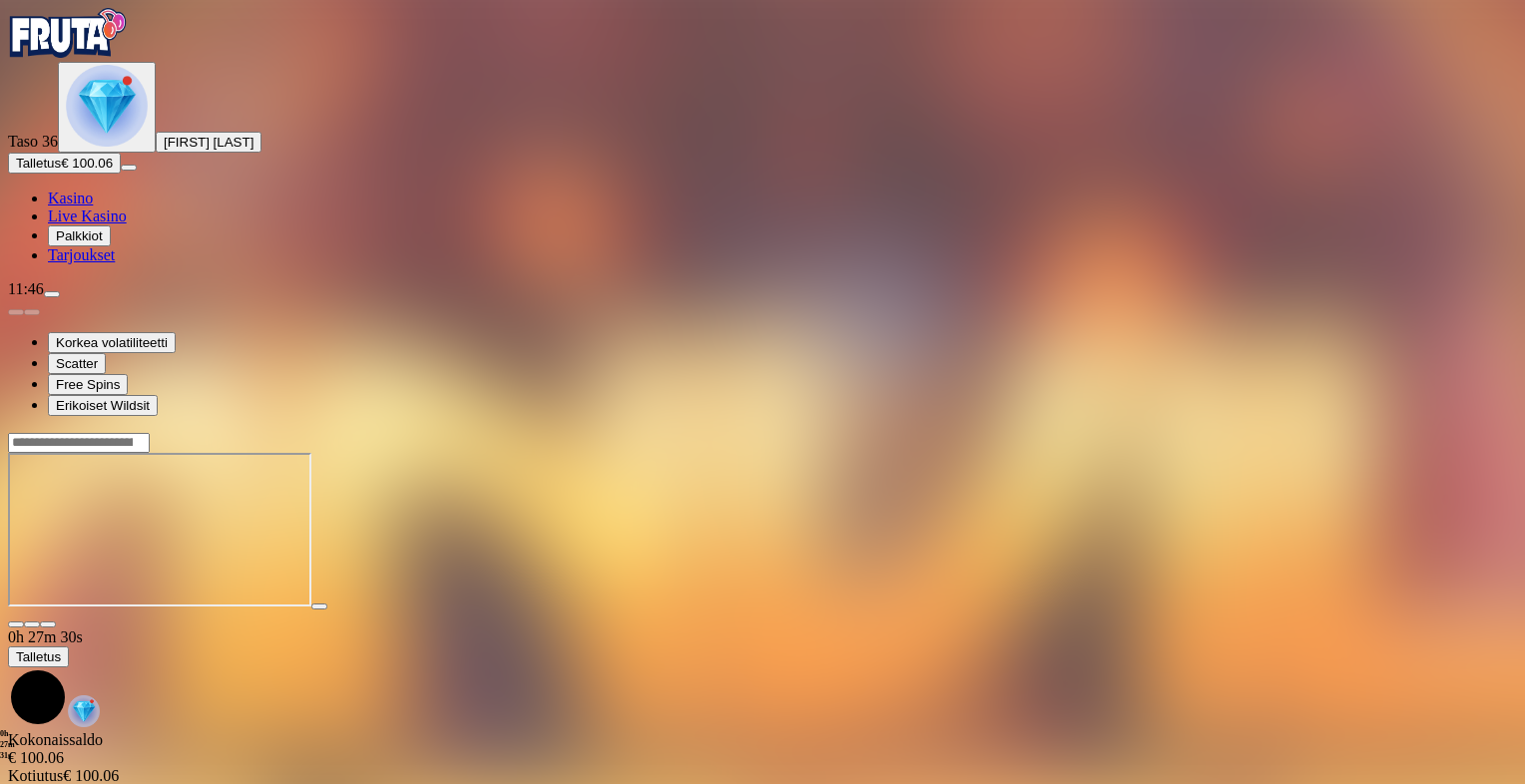 click at bounding box center (16, 624) 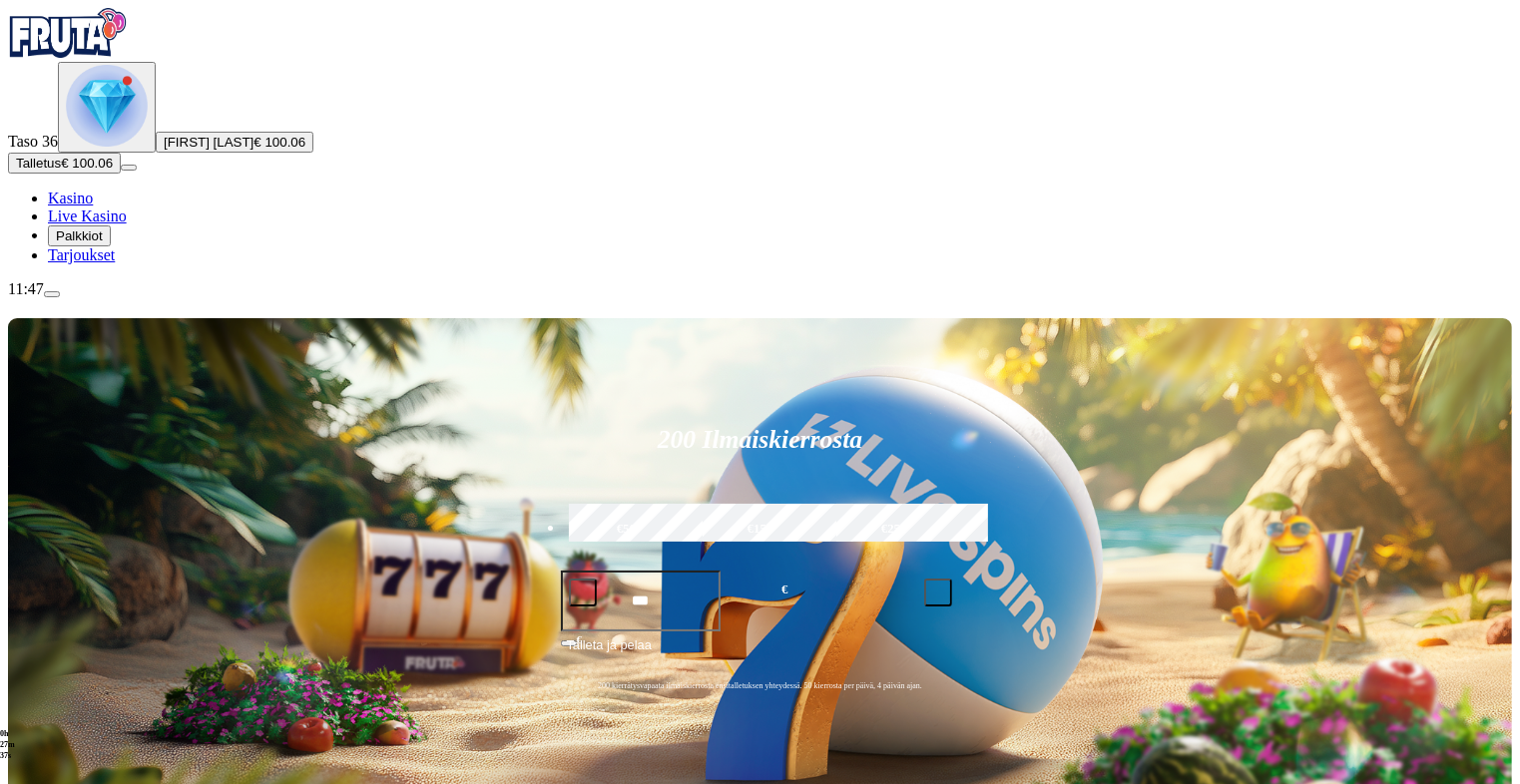 scroll, scrollTop: 685, scrollLeft: 0, axis: vertical 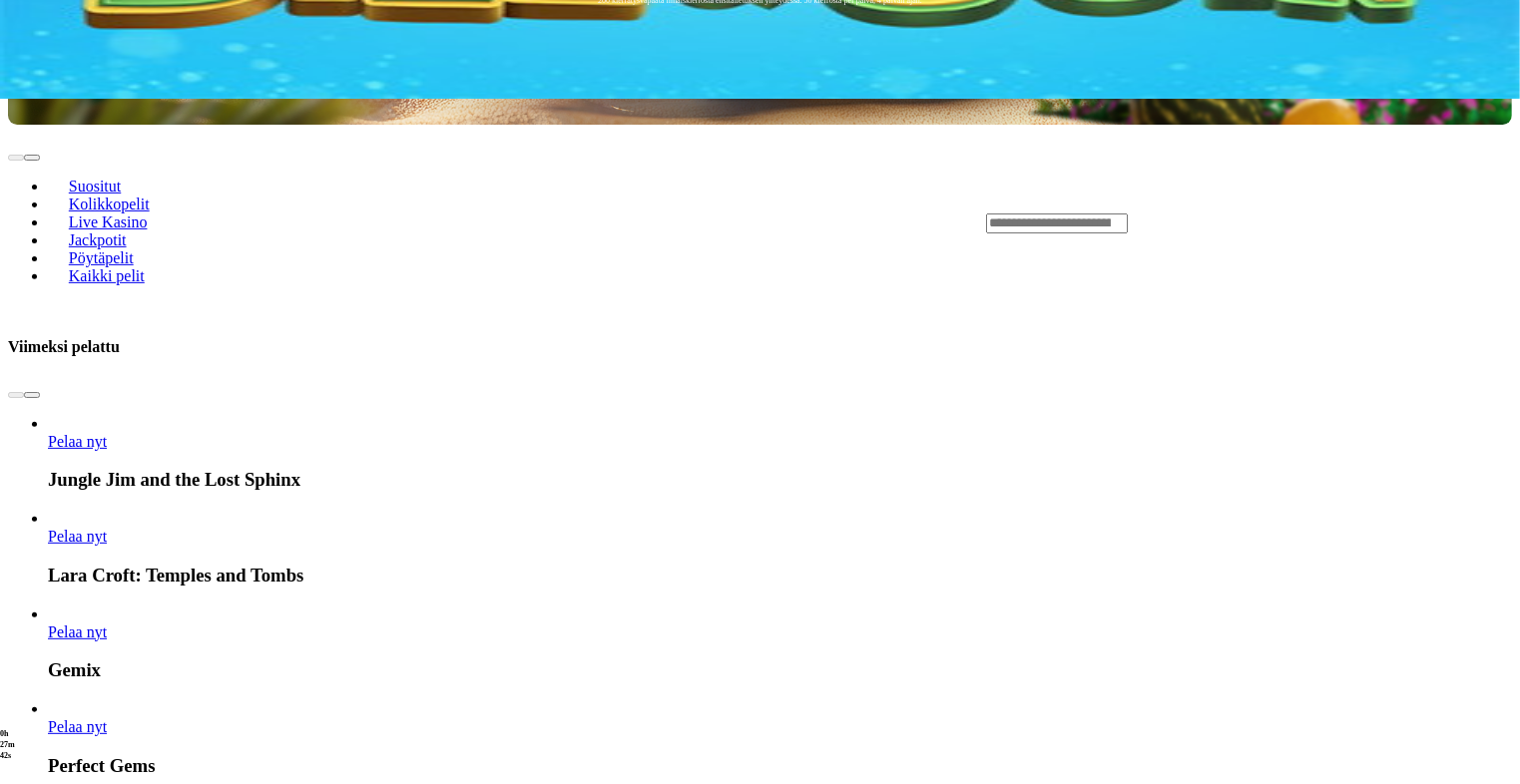 click on "Pelaa nyt" at bounding box center (77, 1594) 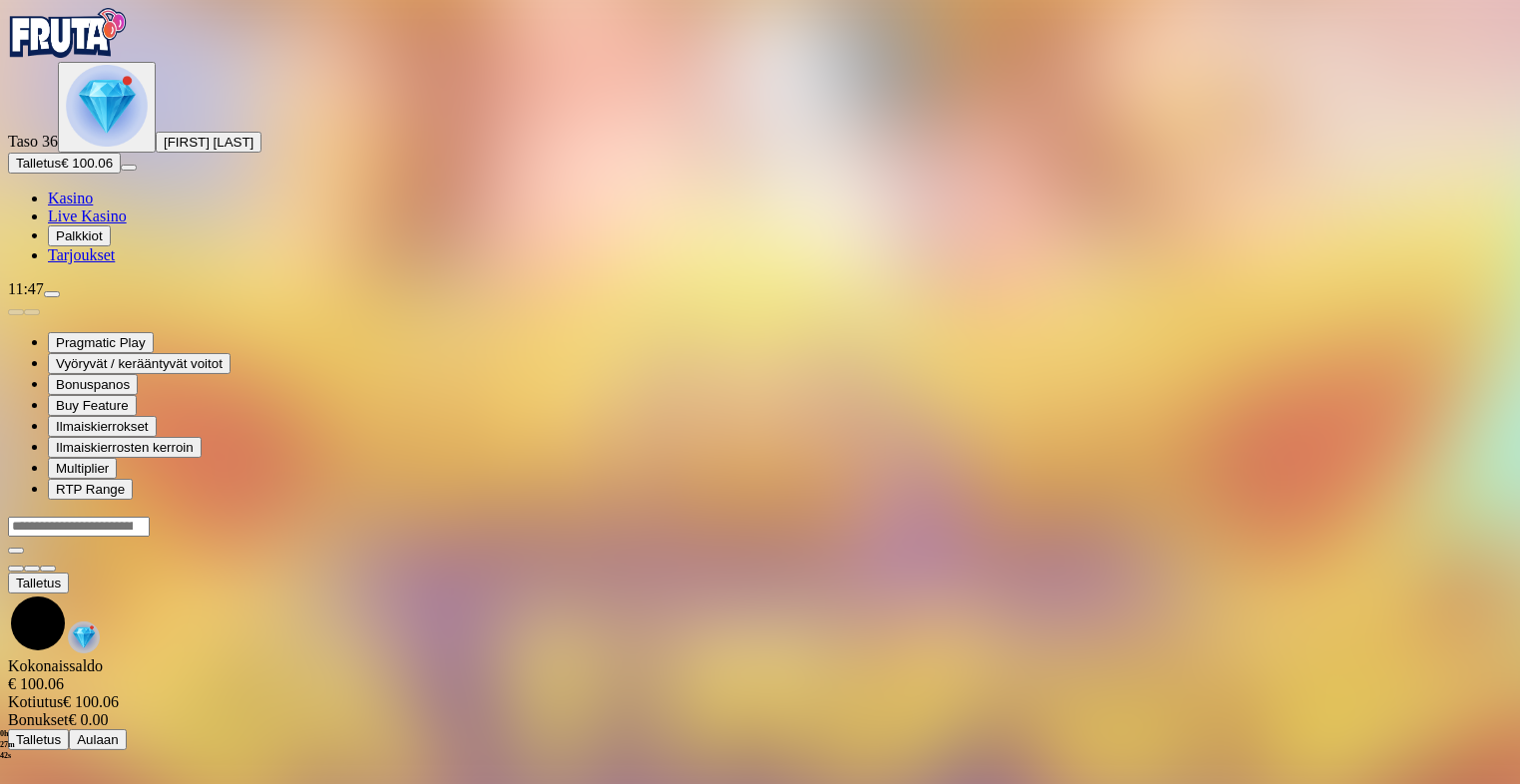 scroll, scrollTop: 0, scrollLeft: 0, axis: both 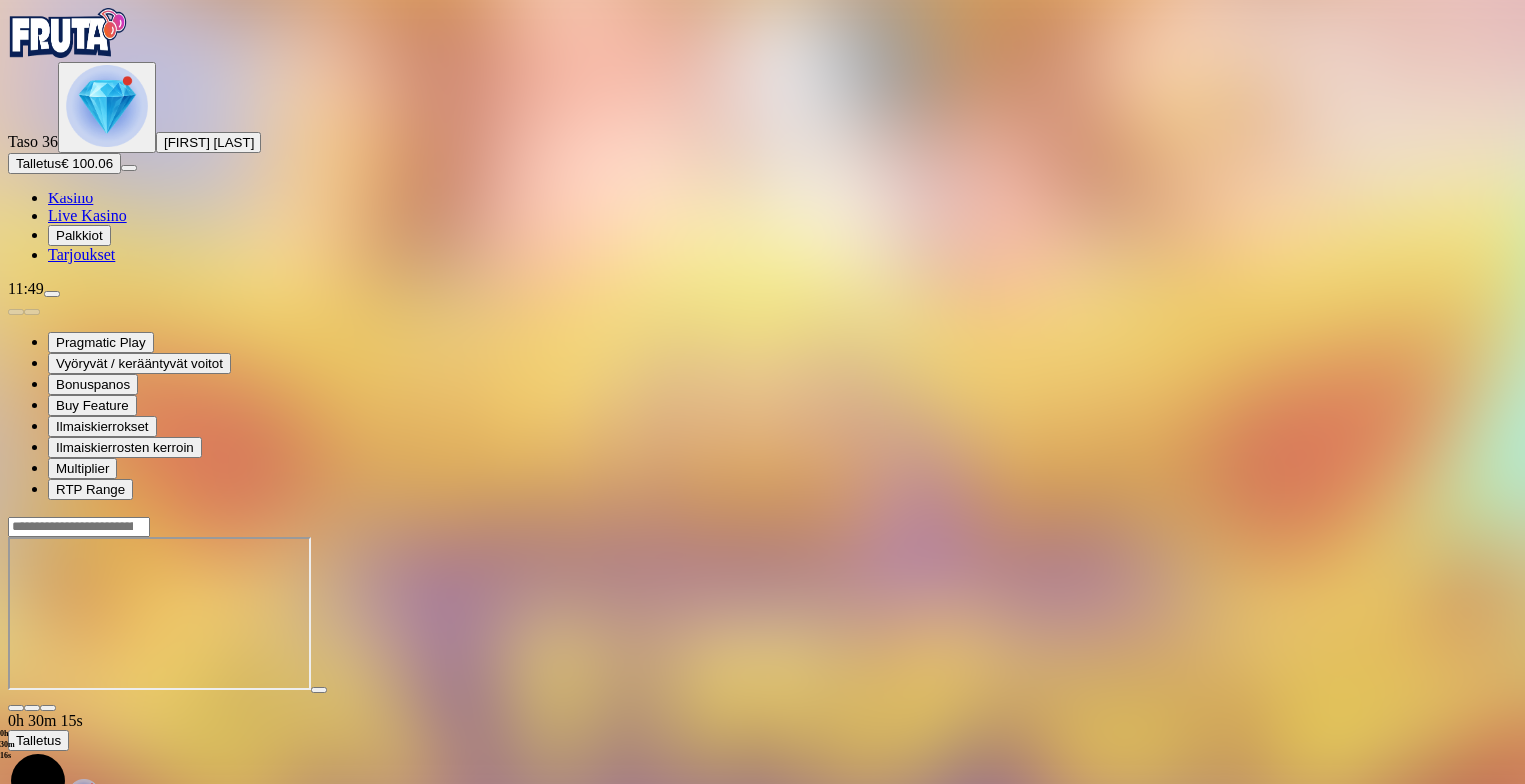 click at bounding box center [16, 708] 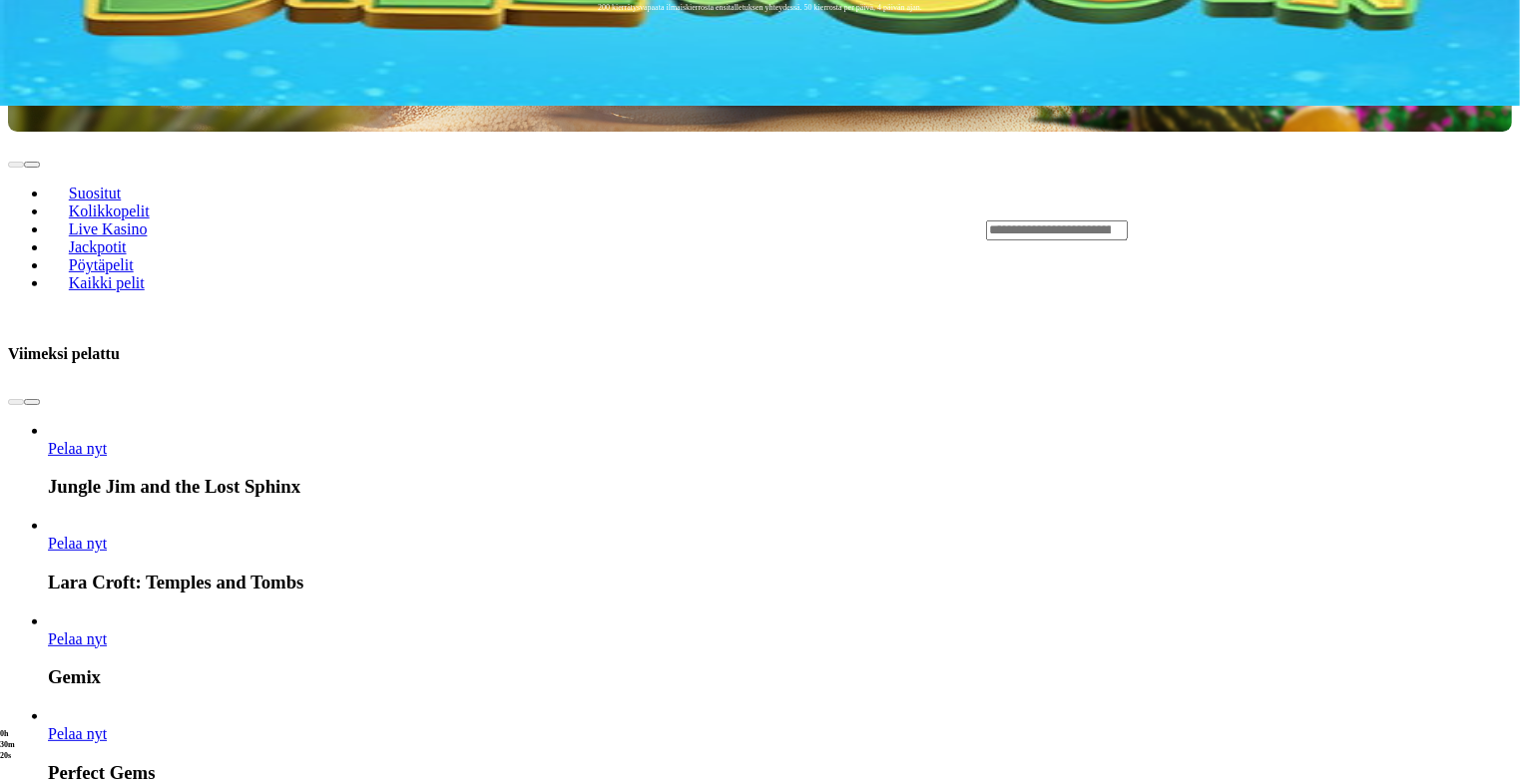 scroll, scrollTop: 685, scrollLeft: 0, axis: vertical 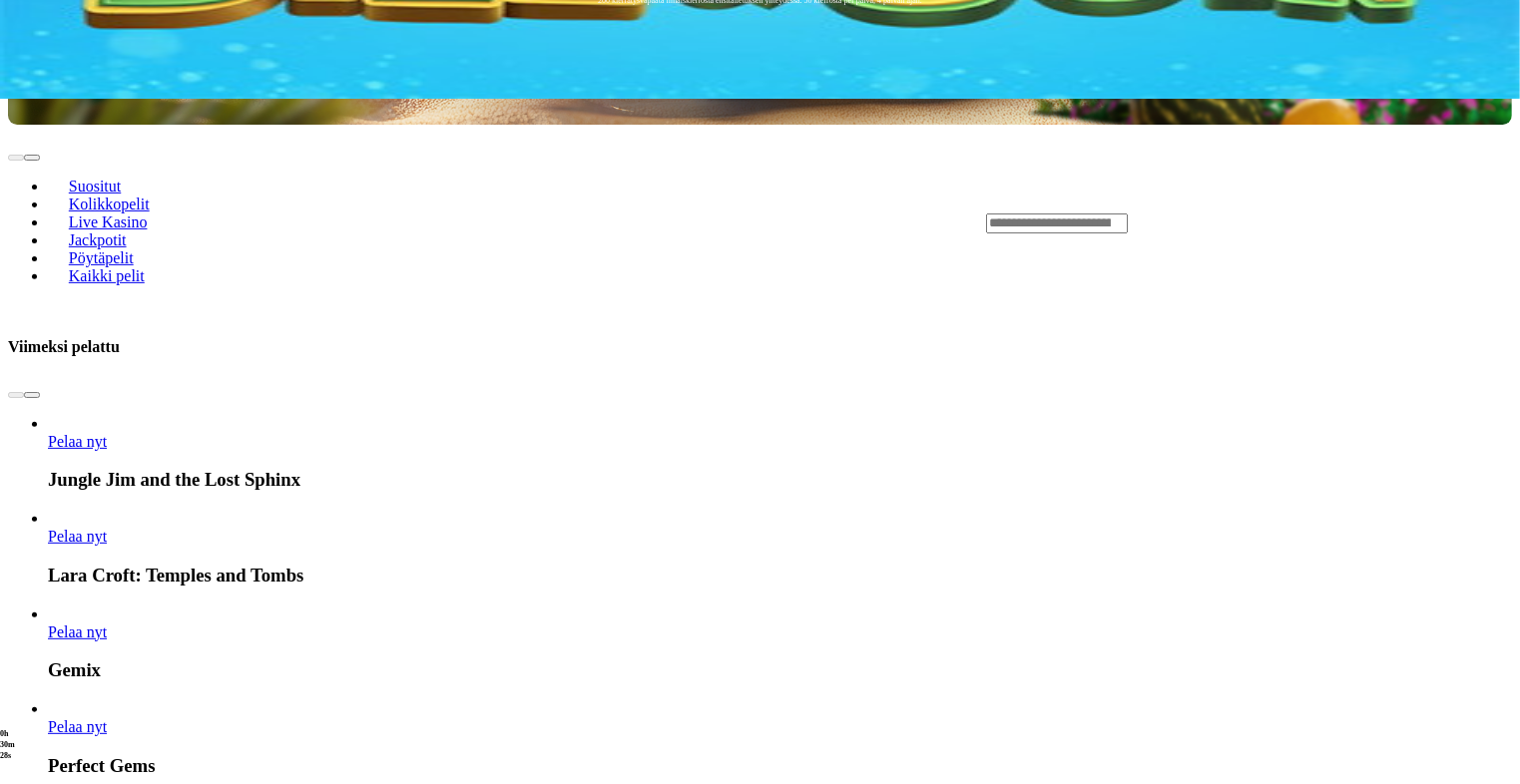 click at bounding box center (32, 2702) 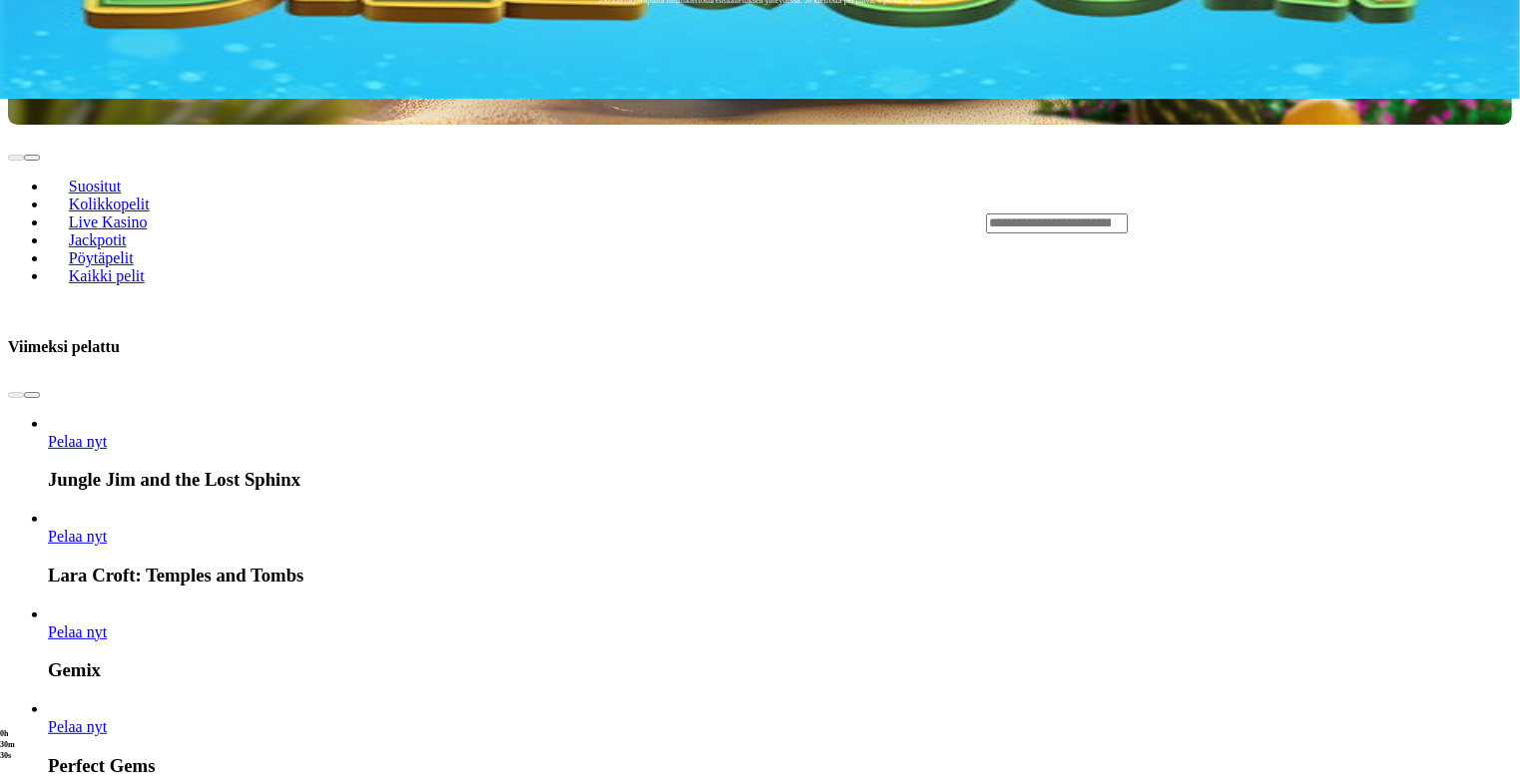 click at bounding box center (32, 2702) 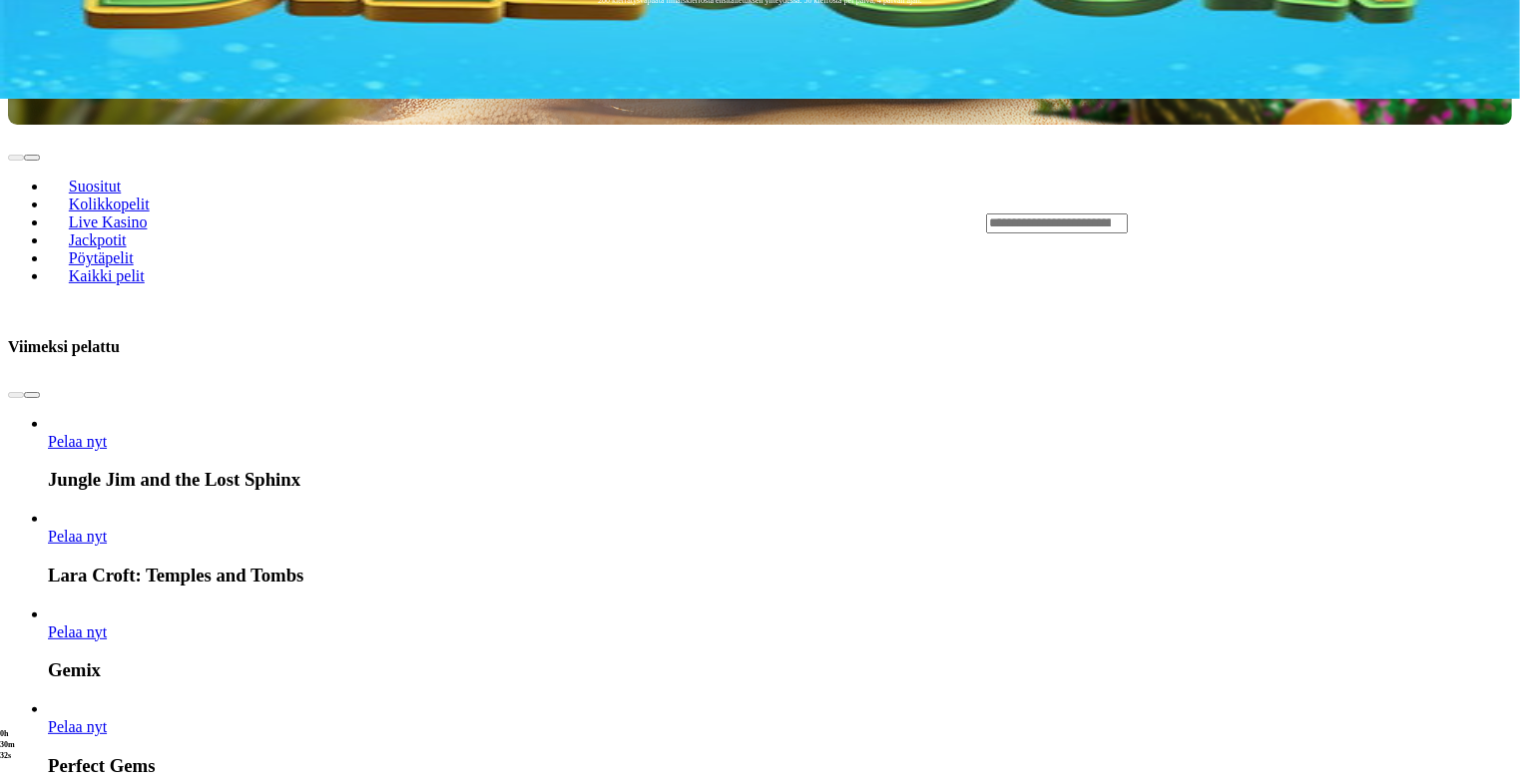 click at bounding box center [32, 2702] 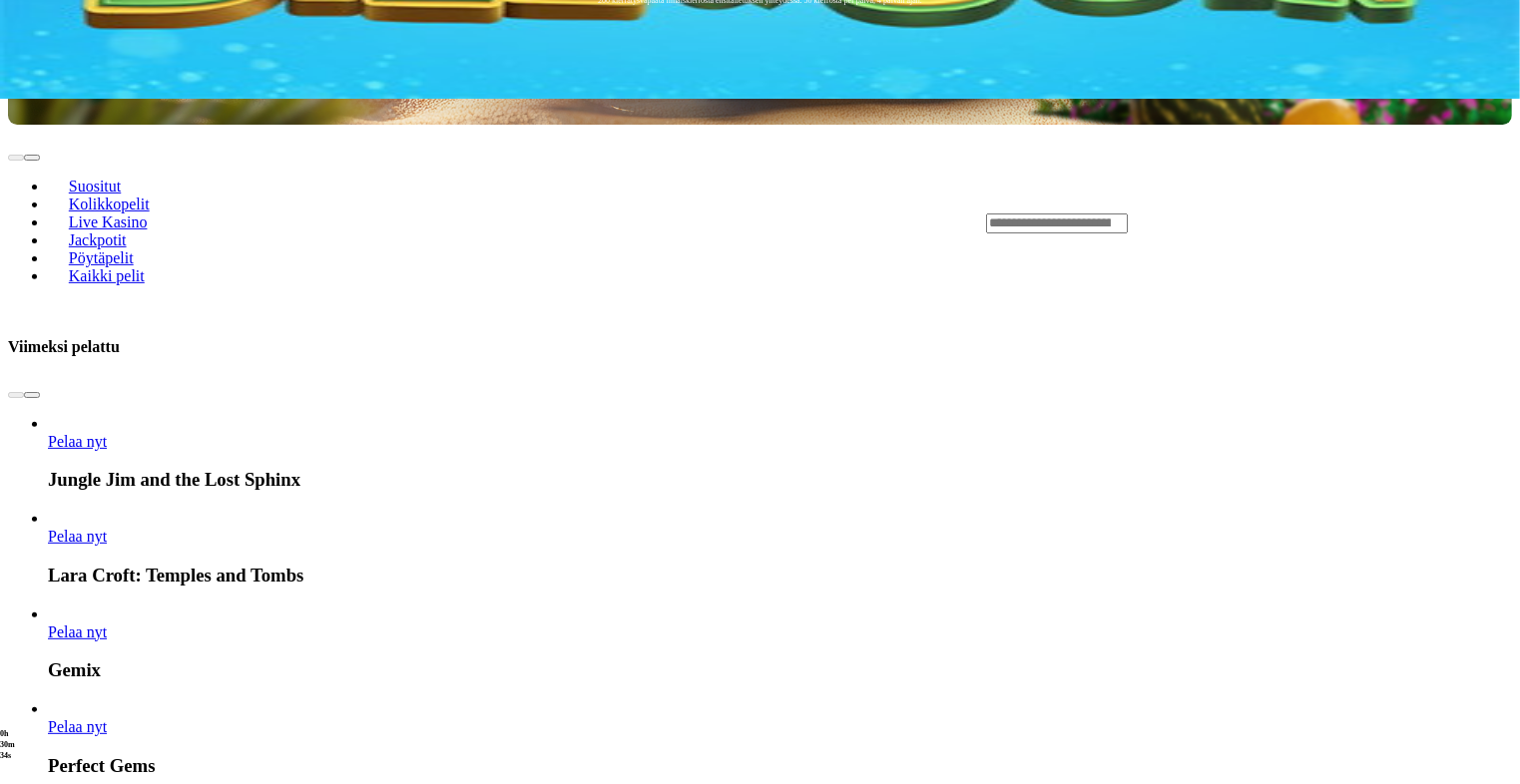 click at bounding box center [32, 2702] 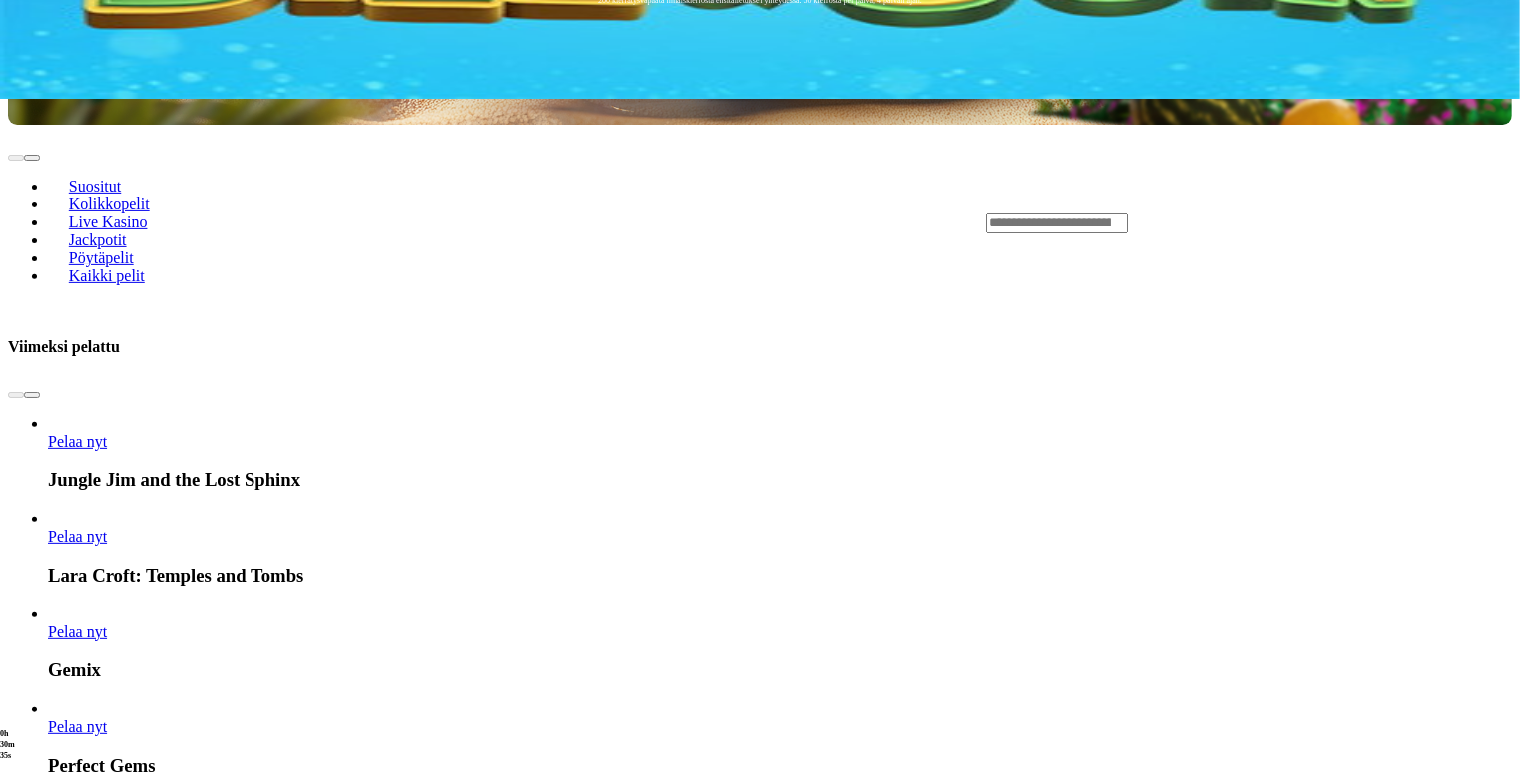 click on "Pelaa nyt Cash Spree Dragon Pelaa nyt Argonauts Pelaa nyt Bonza Bucks Hold and Win Extreme 10,000 Pelaa nyt Rainbow Princess Pelaa nyt Spinorama Pelaa nyt Lady of Fortune Destiny Spins  Pelaa nyt Hellfire Highway Gold Blitz Pelaa nyt Adventure Mummy Pelaa nyt Seamen Pelaa nyt Conquer Babylon Pelaa nyt Pirate Bonanza 2" at bounding box center (823, 3228) 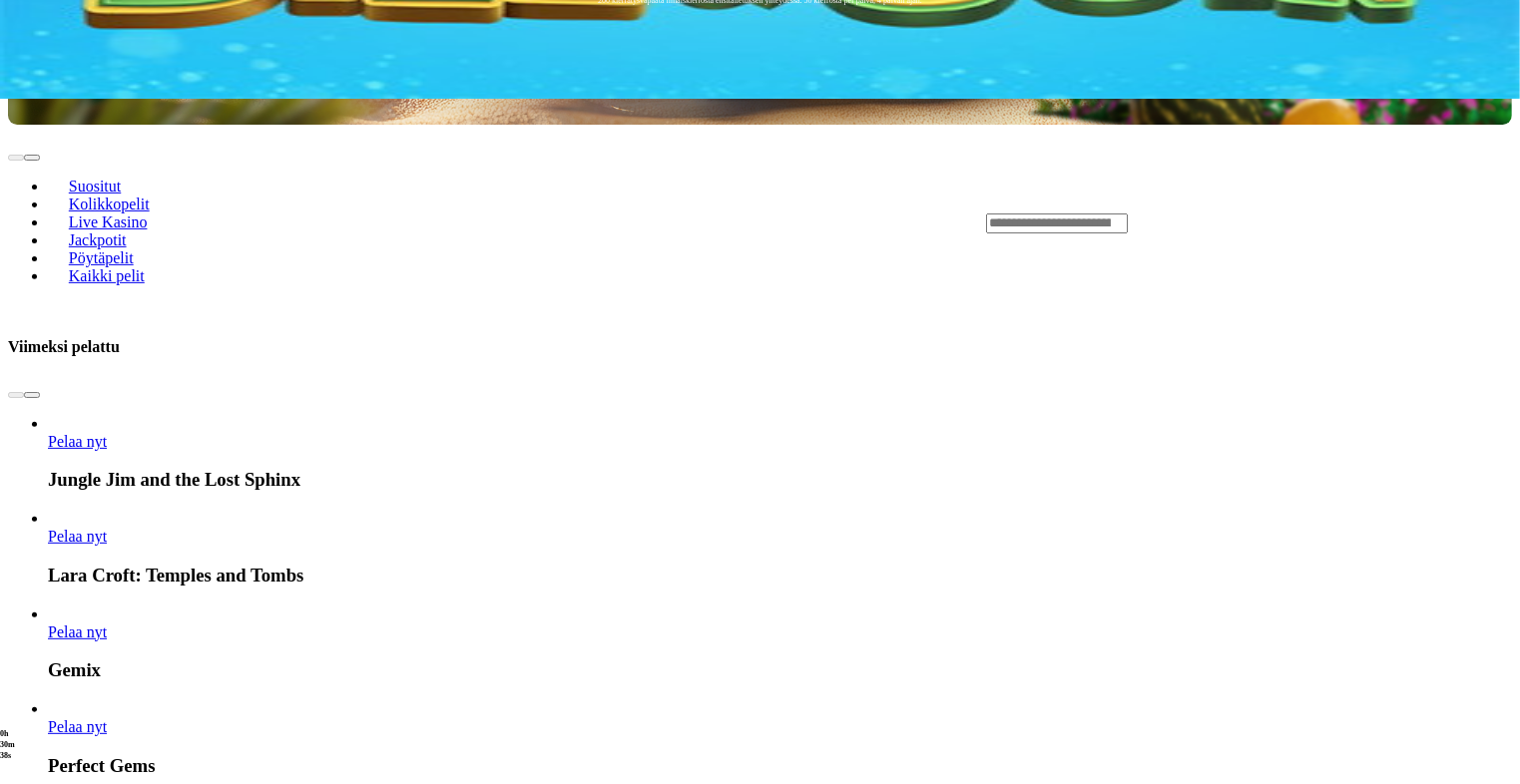 click on "Näytä kaikki" at bounding box center [1487, 2633] 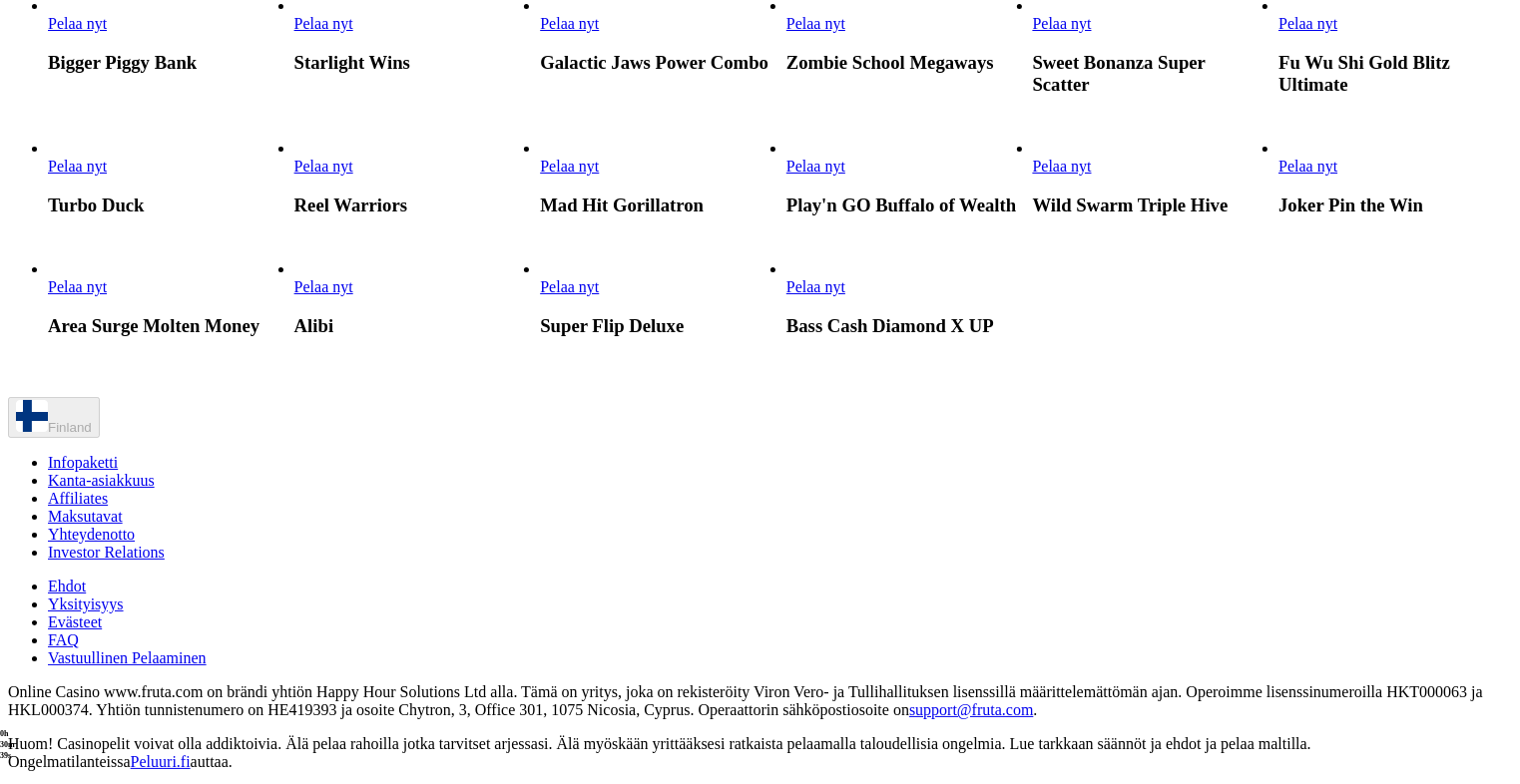 scroll, scrollTop: 0, scrollLeft: 0, axis: both 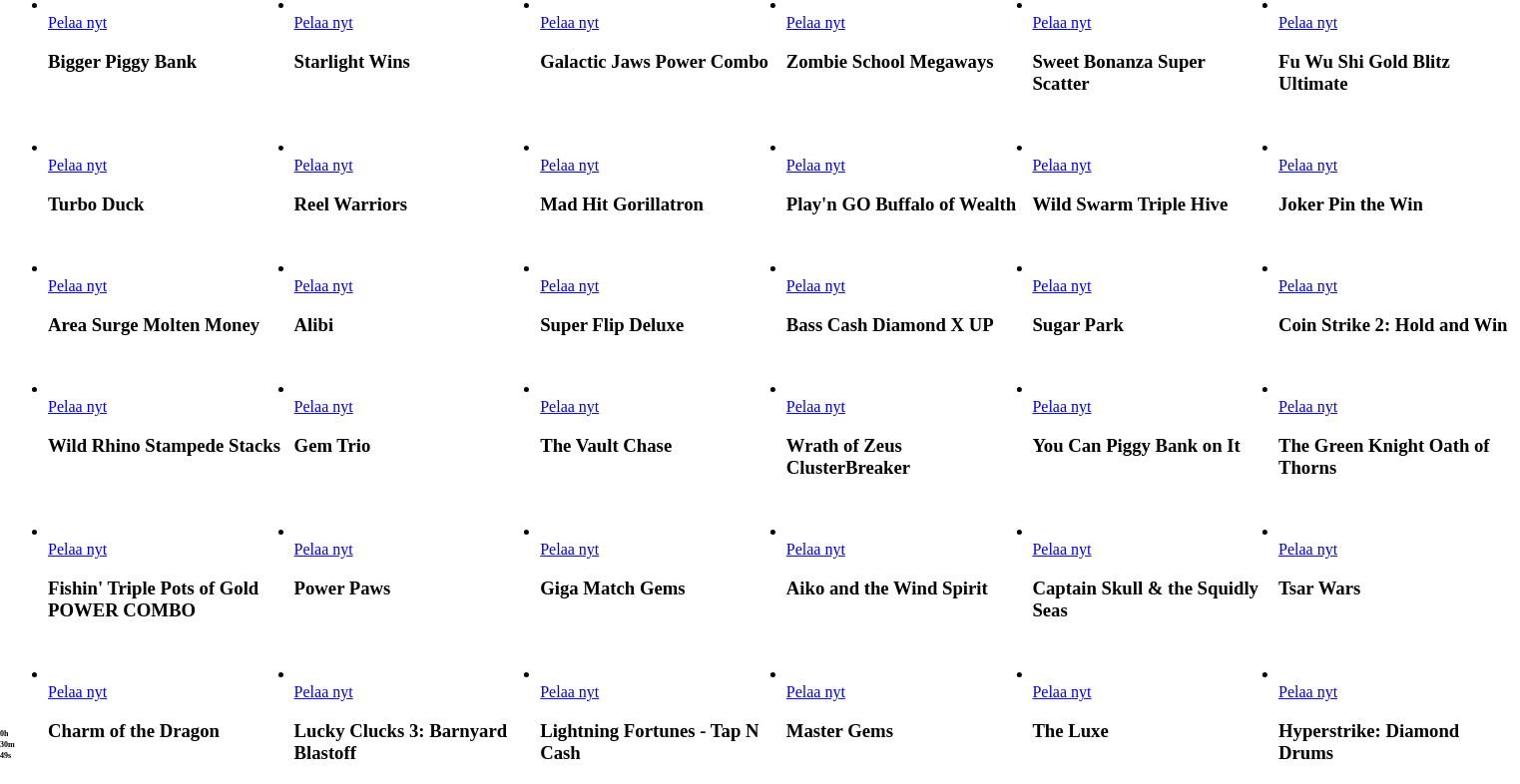 click on "Pelaa nyt" at bounding box center [1062, 285] 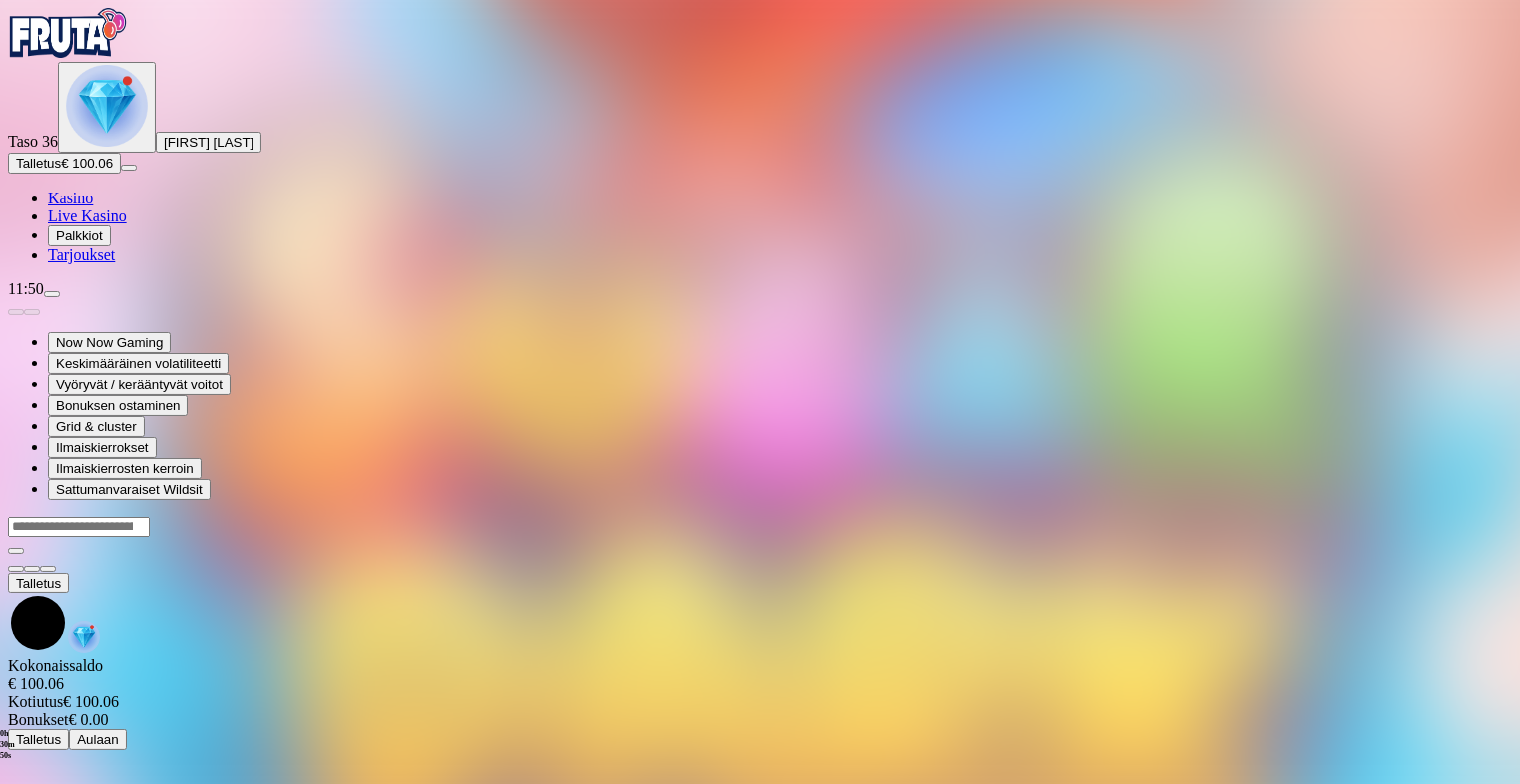 scroll, scrollTop: 0, scrollLeft: 0, axis: both 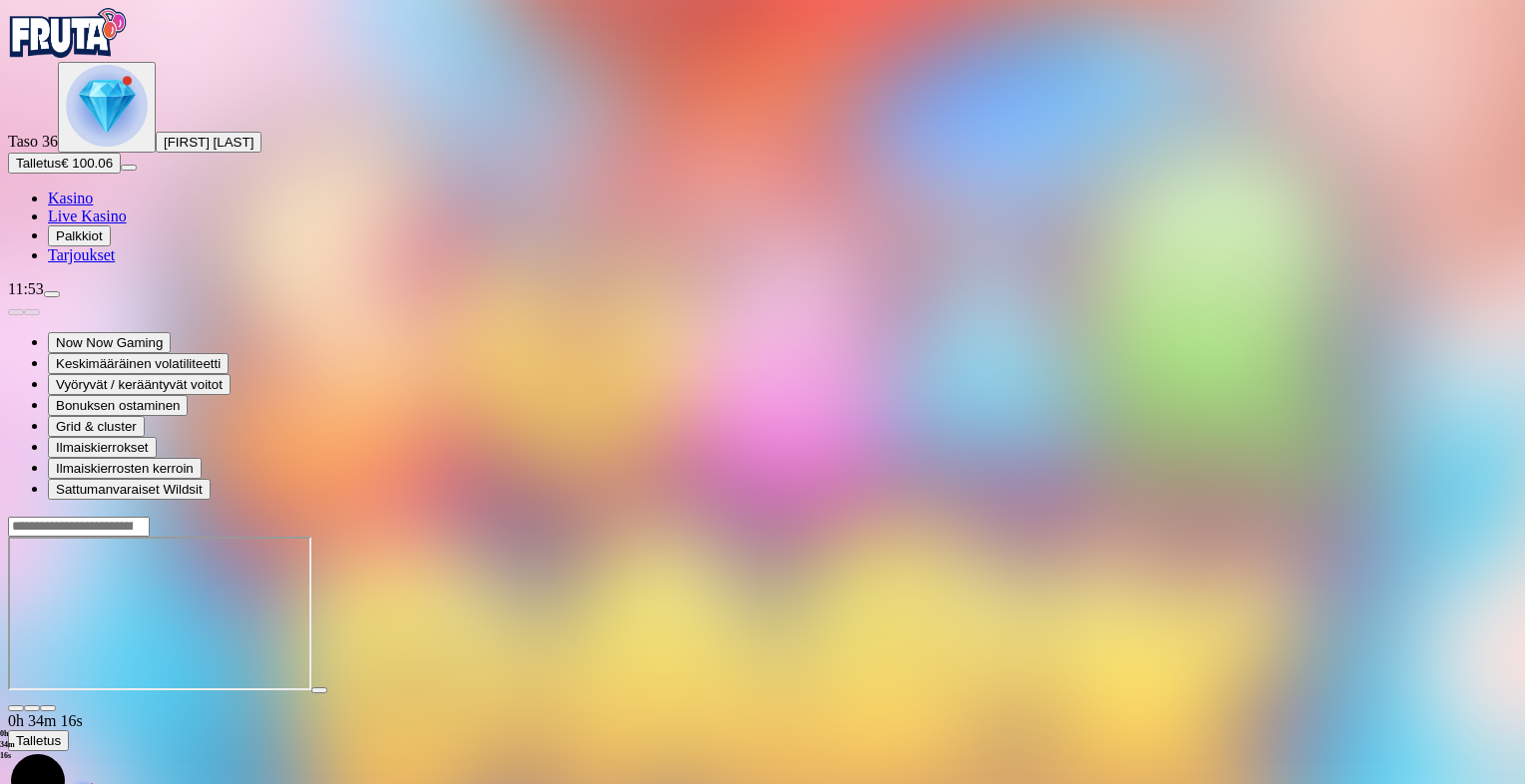 click at bounding box center [16, 708] 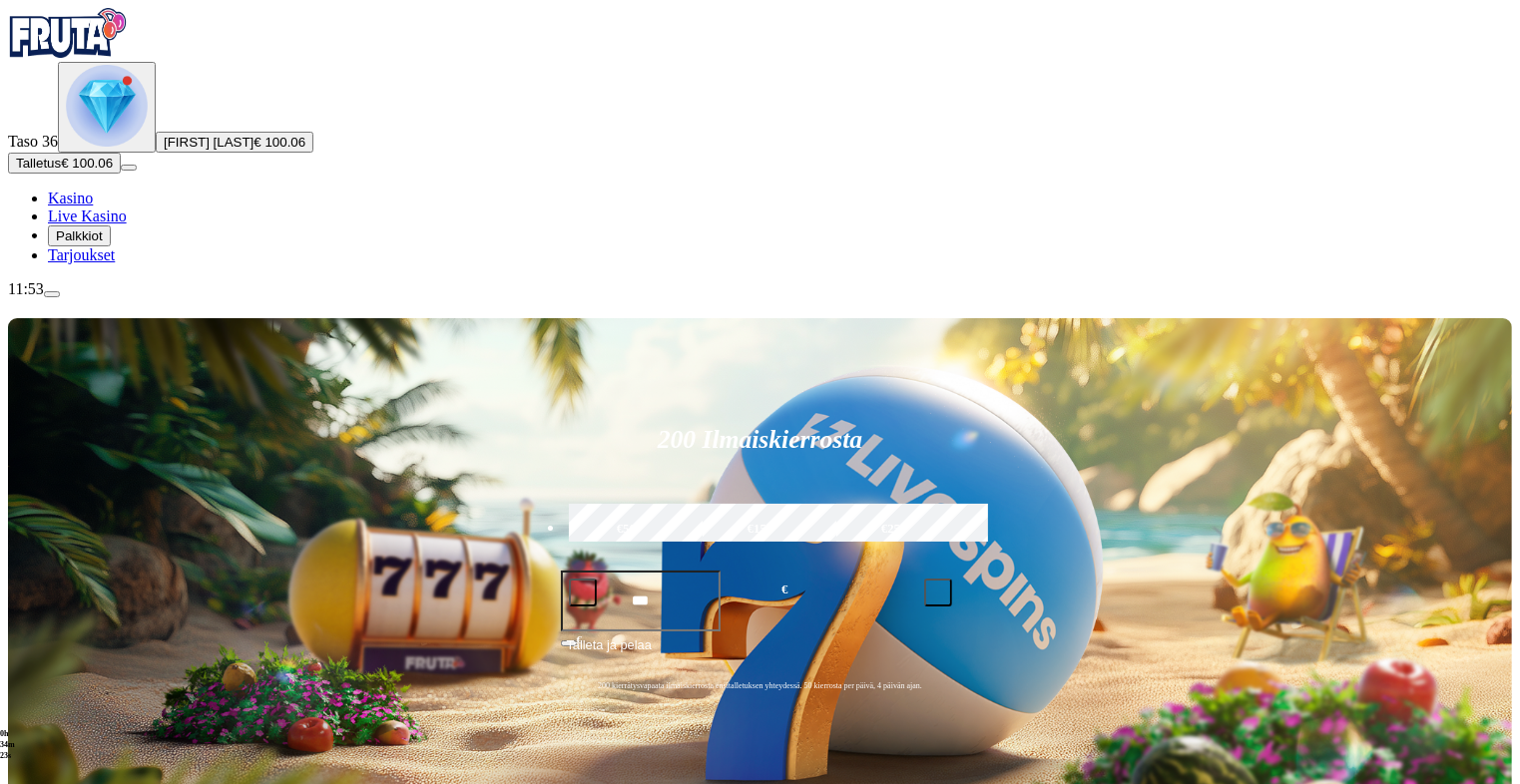 click at bounding box center (32, 1080) 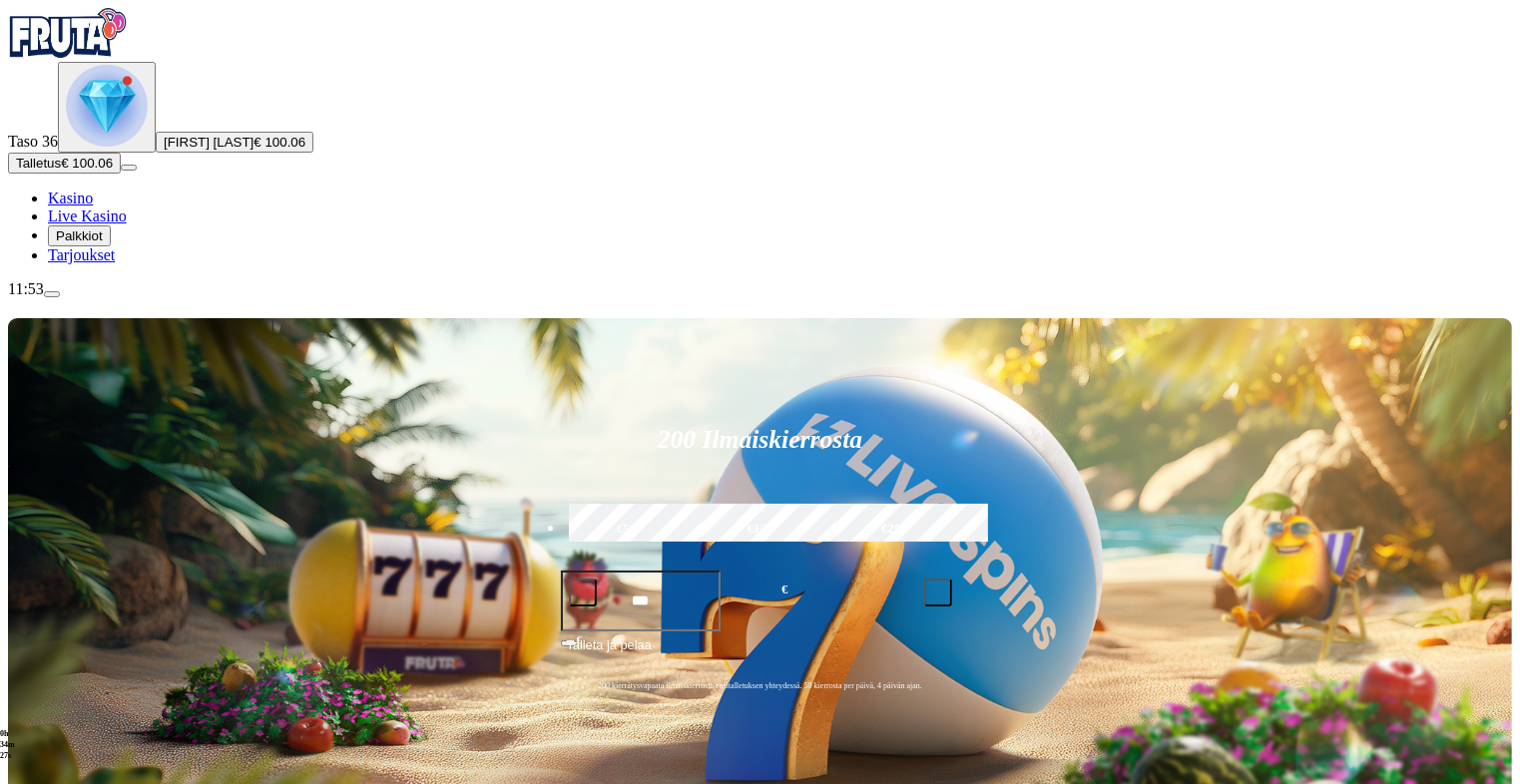 click at bounding box center (1057, 909) 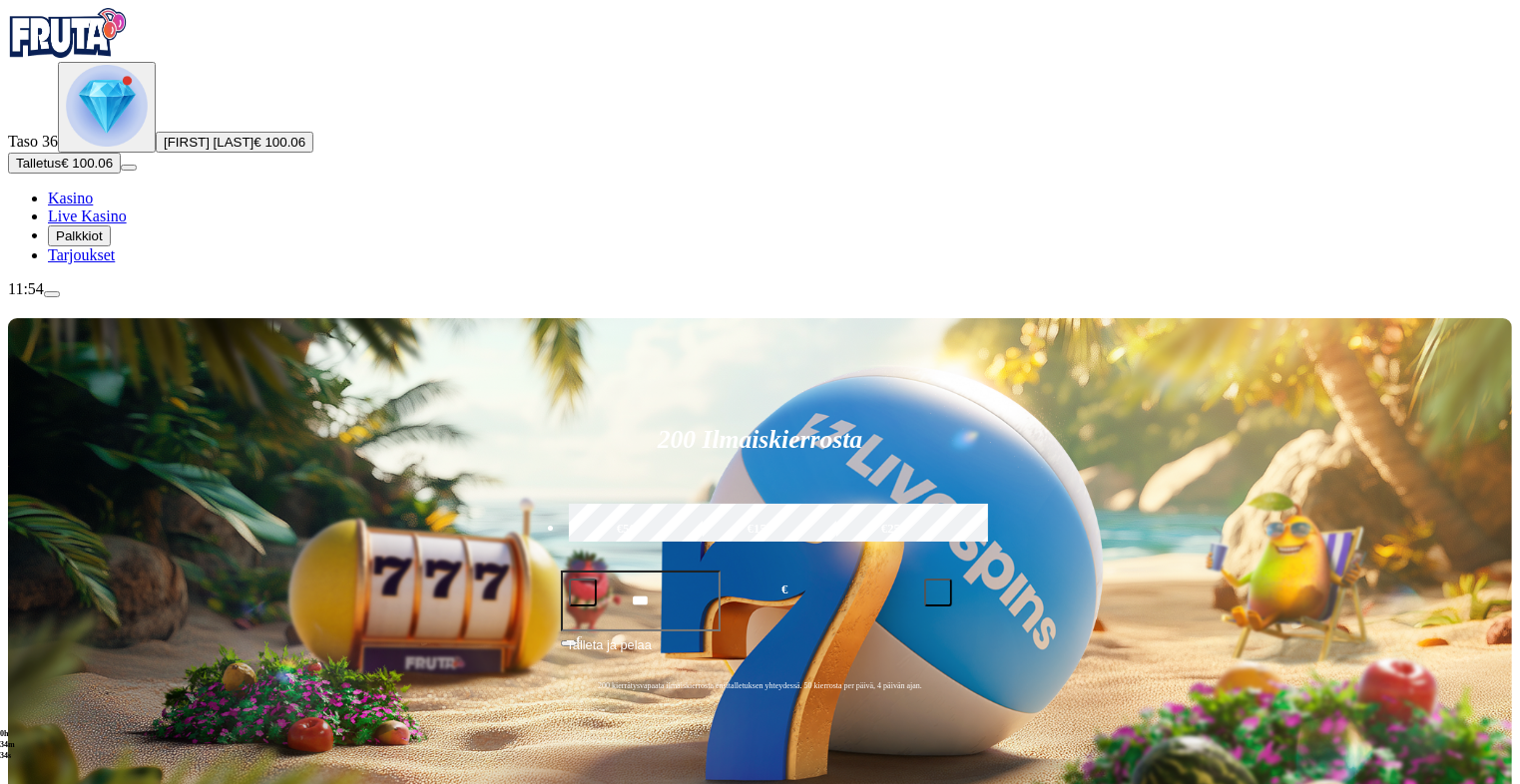 type on "******" 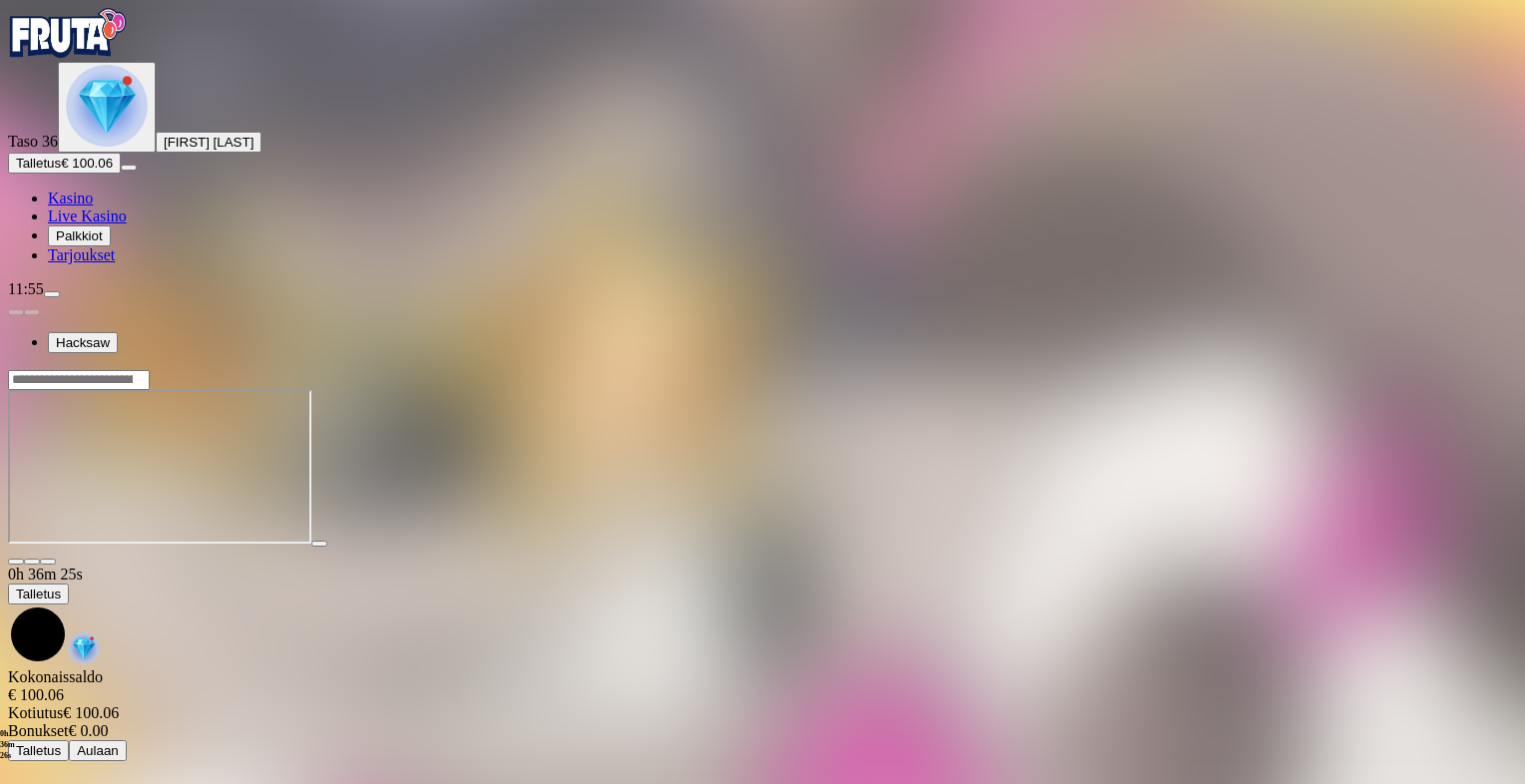 click at bounding box center (16, 562) 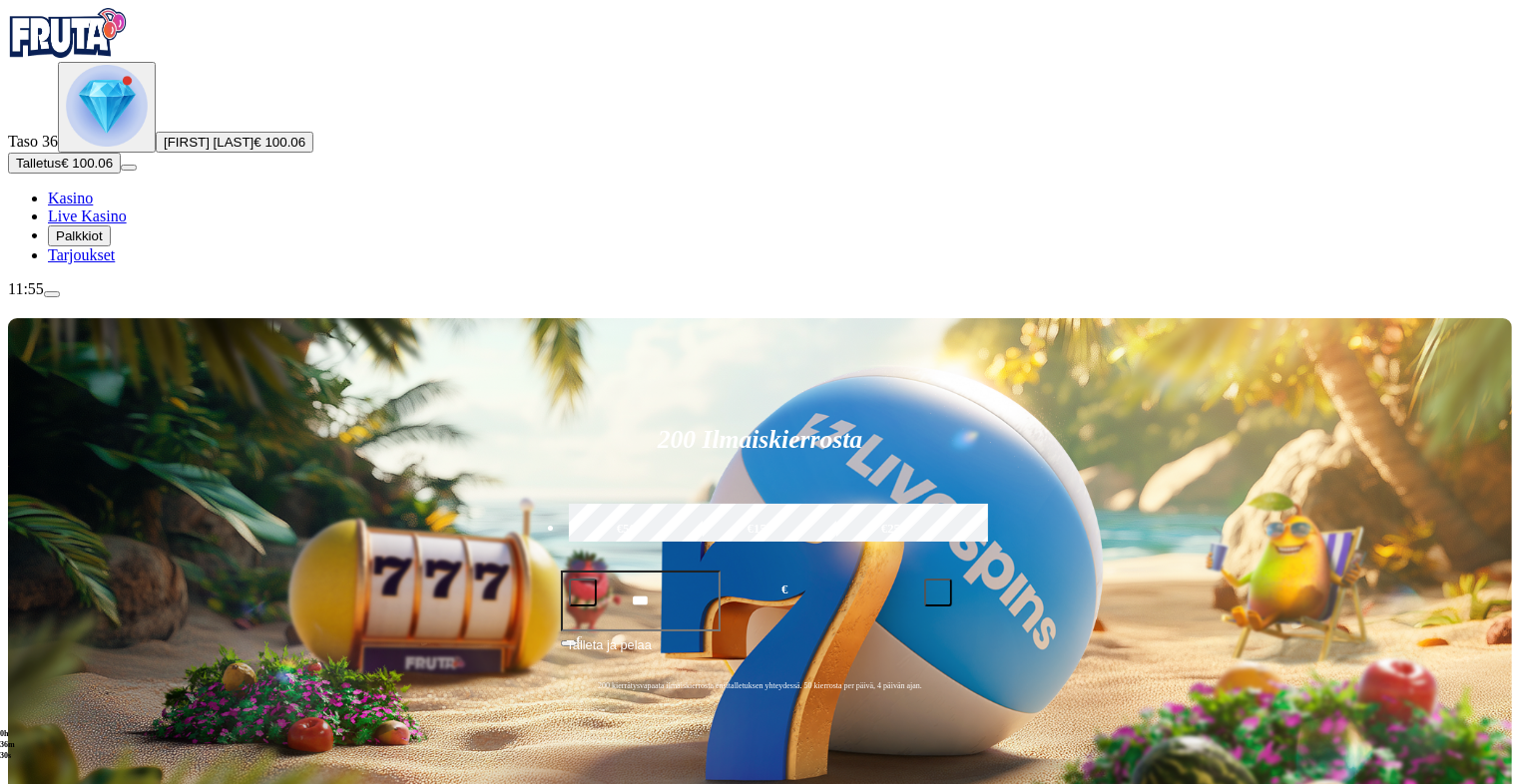 scroll, scrollTop: 685, scrollLeft: 0, axis: vertical 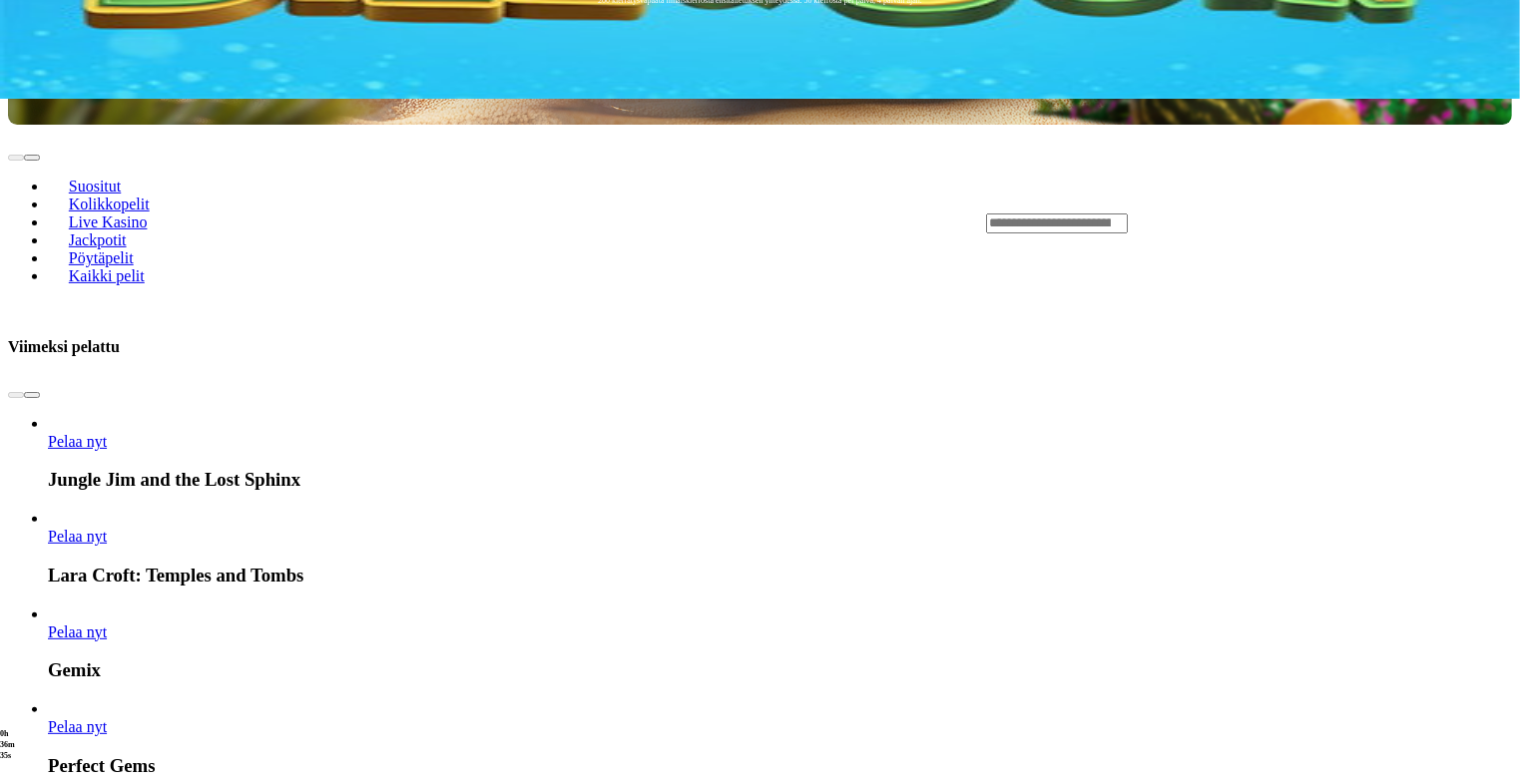 click on "Näytä kaikki" at bounding box center [1487, 1479] 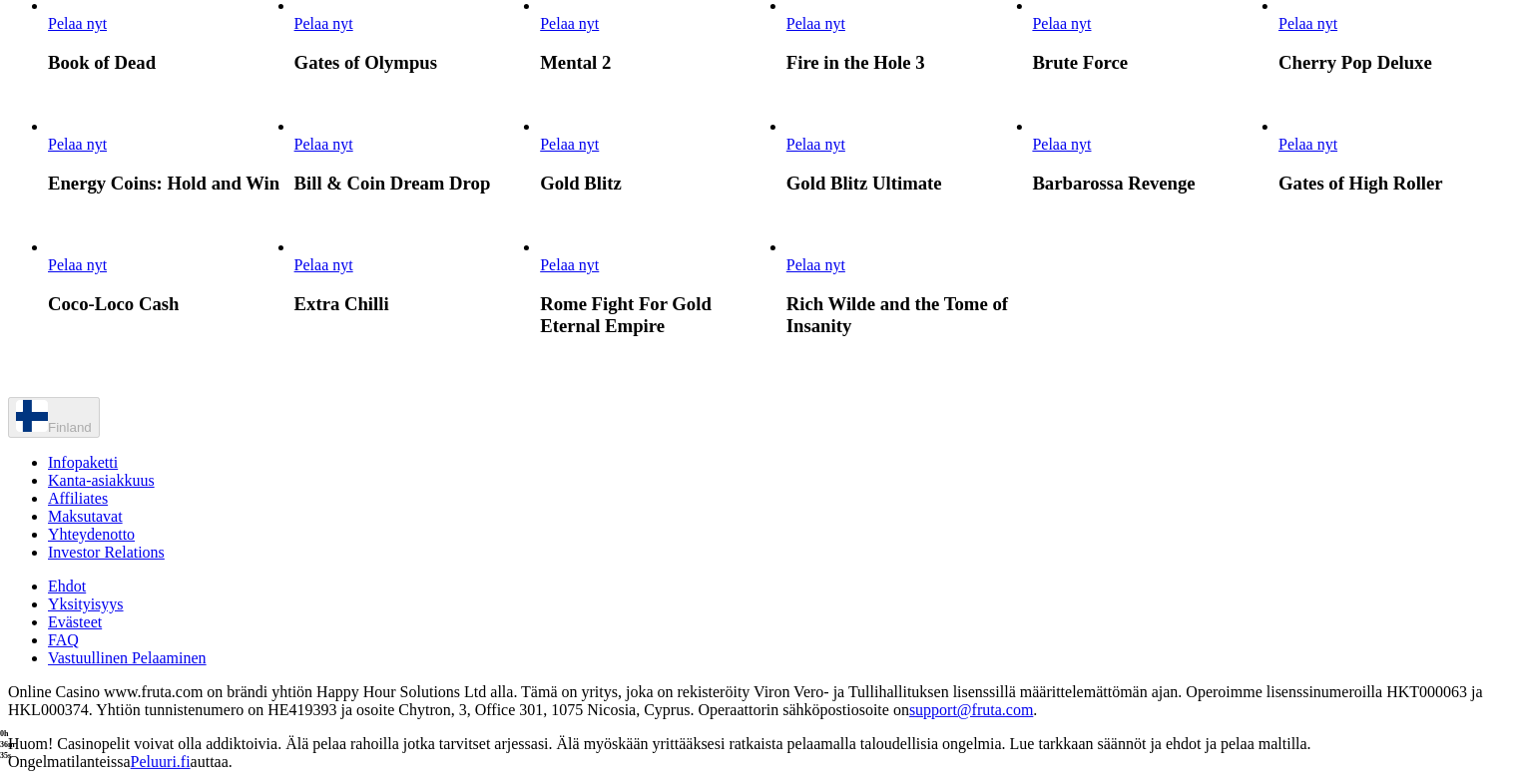 scroll, scrollTop: 0, scrollLeft: 0, axis: both 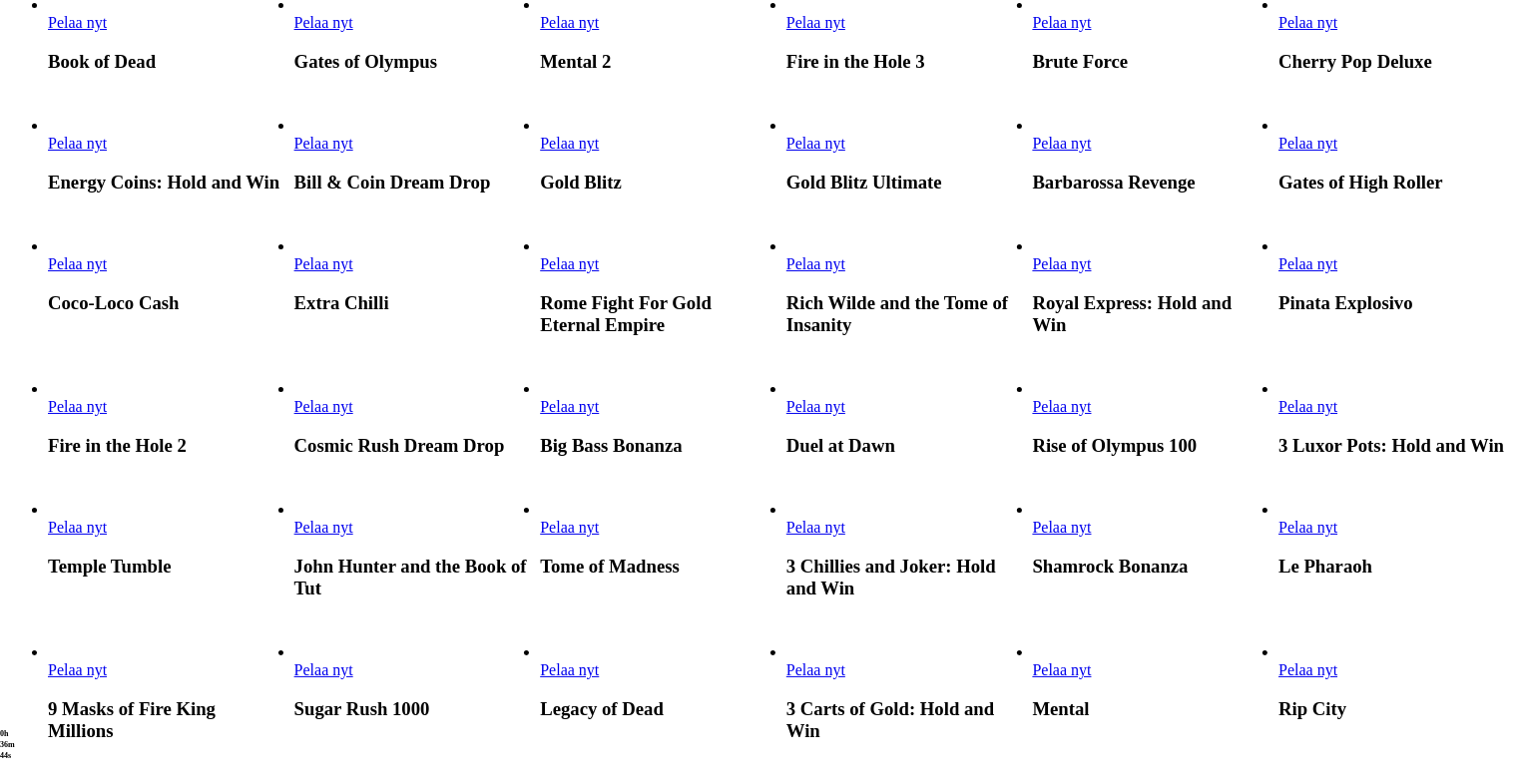 click on "Pelaa nyt" at bounding box center [77, 263] 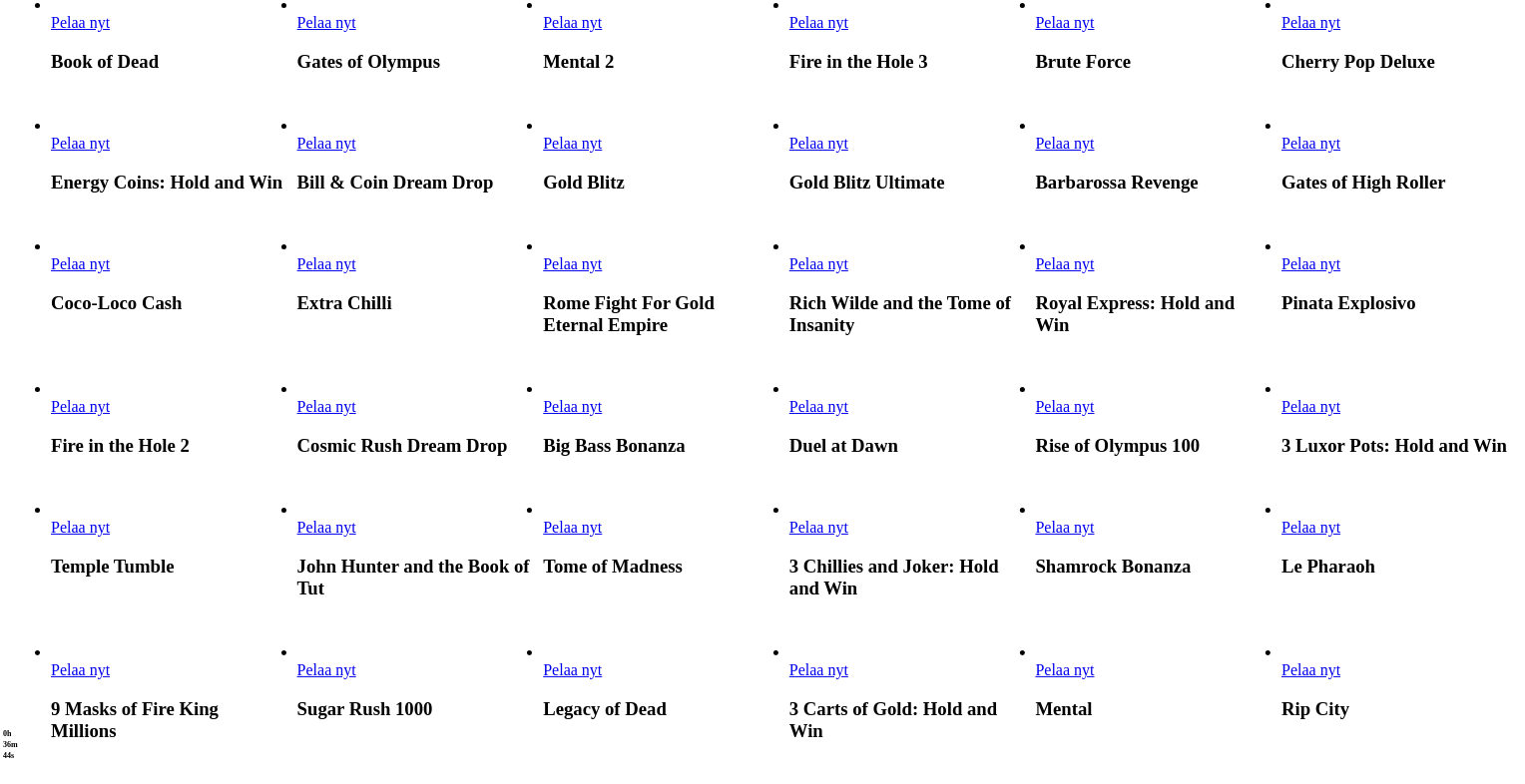 scroll, scrollTop: 0, scrollLeft: 0, axis: both 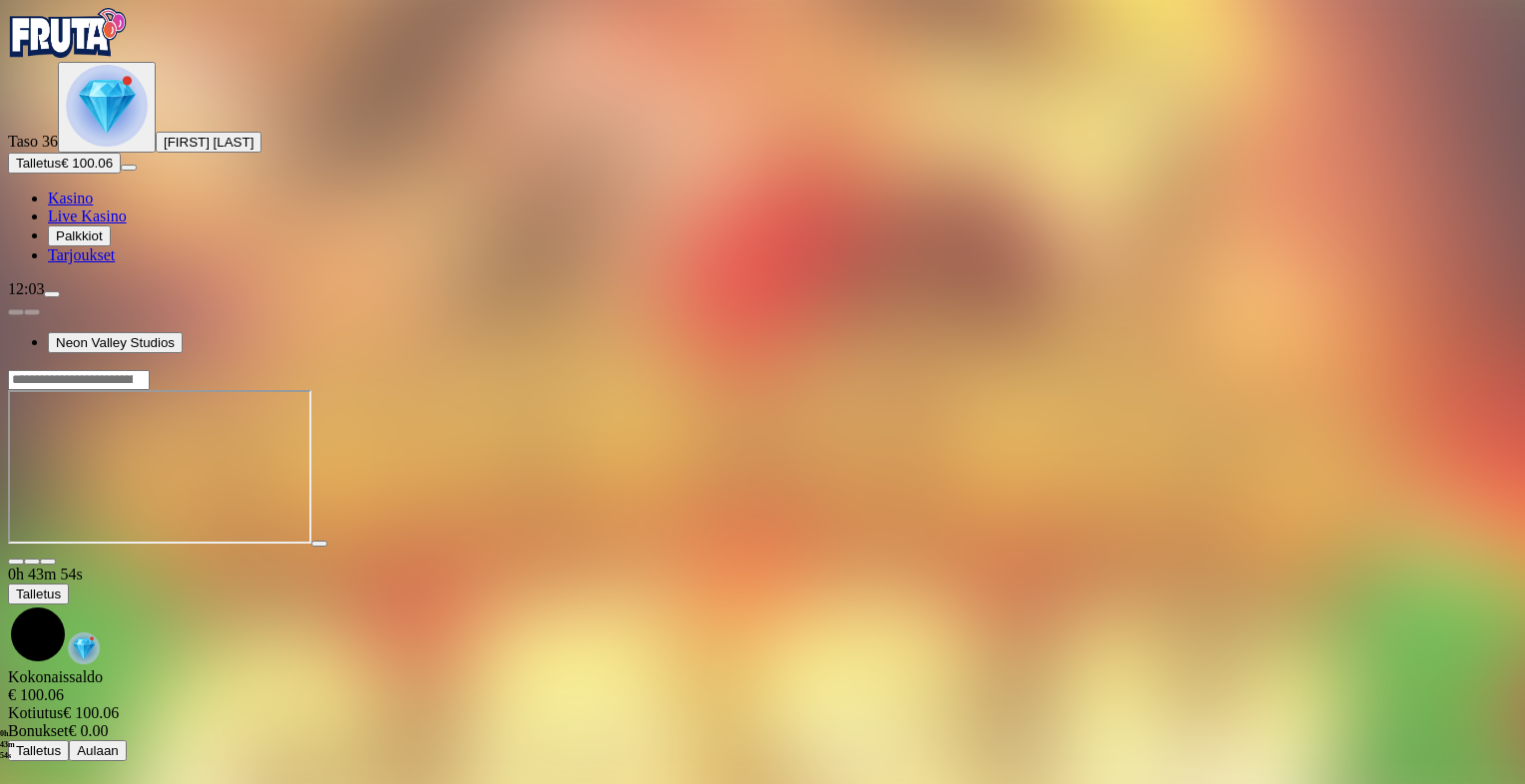 click at bounding box center [16, 562] 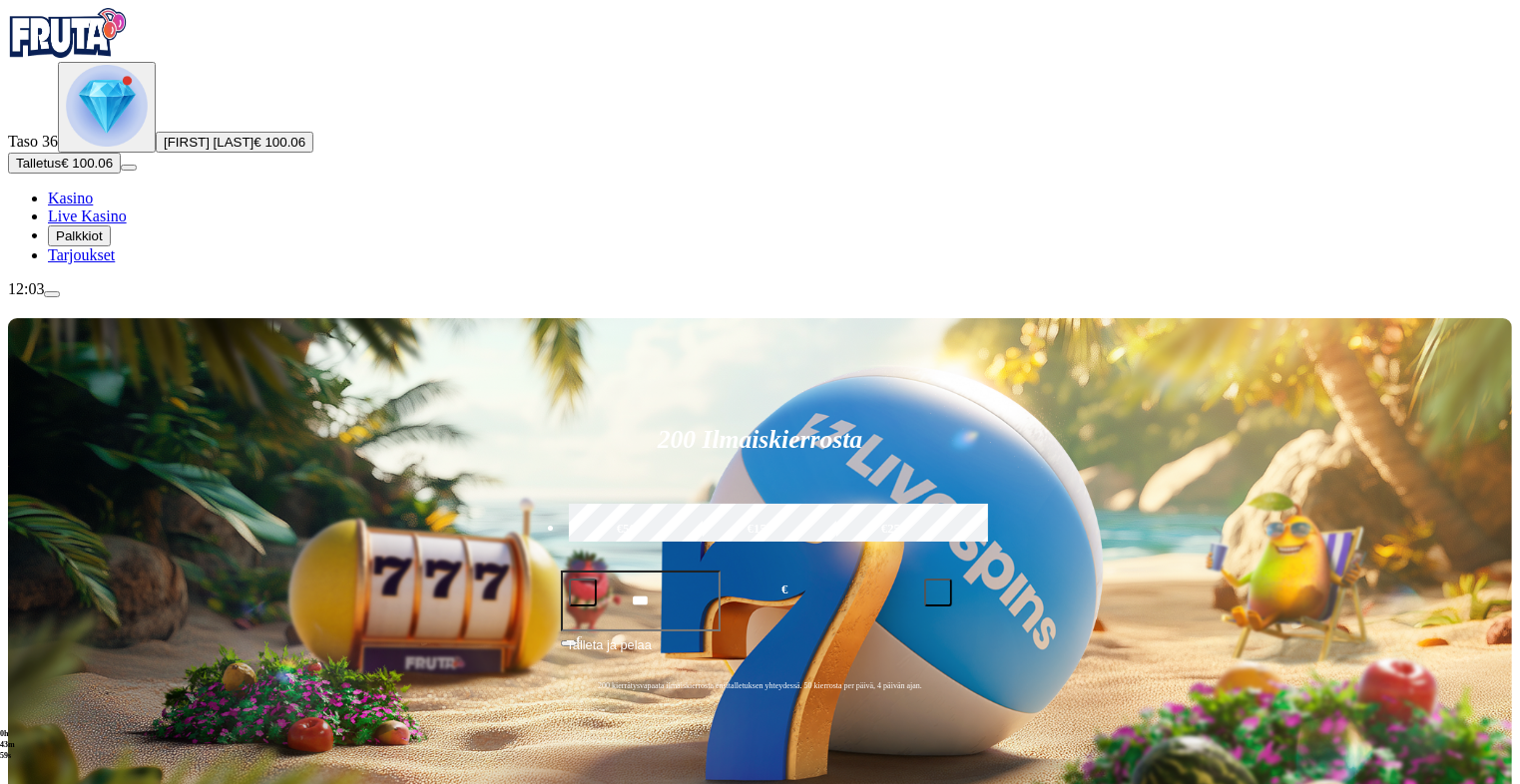 click on "Pelaa nyt" at bounding box center (77, 1221) 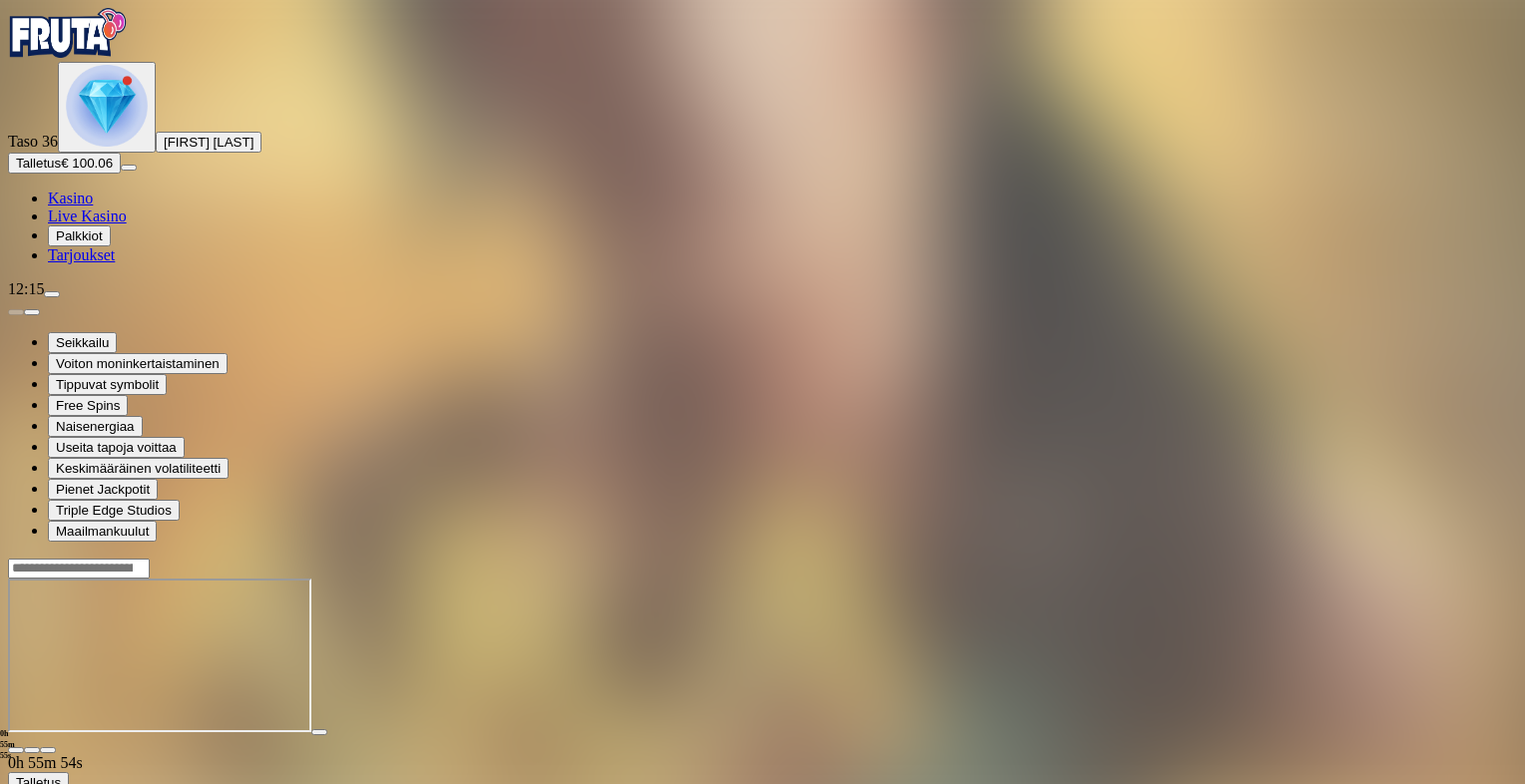 click at bounding box center (107, 106) 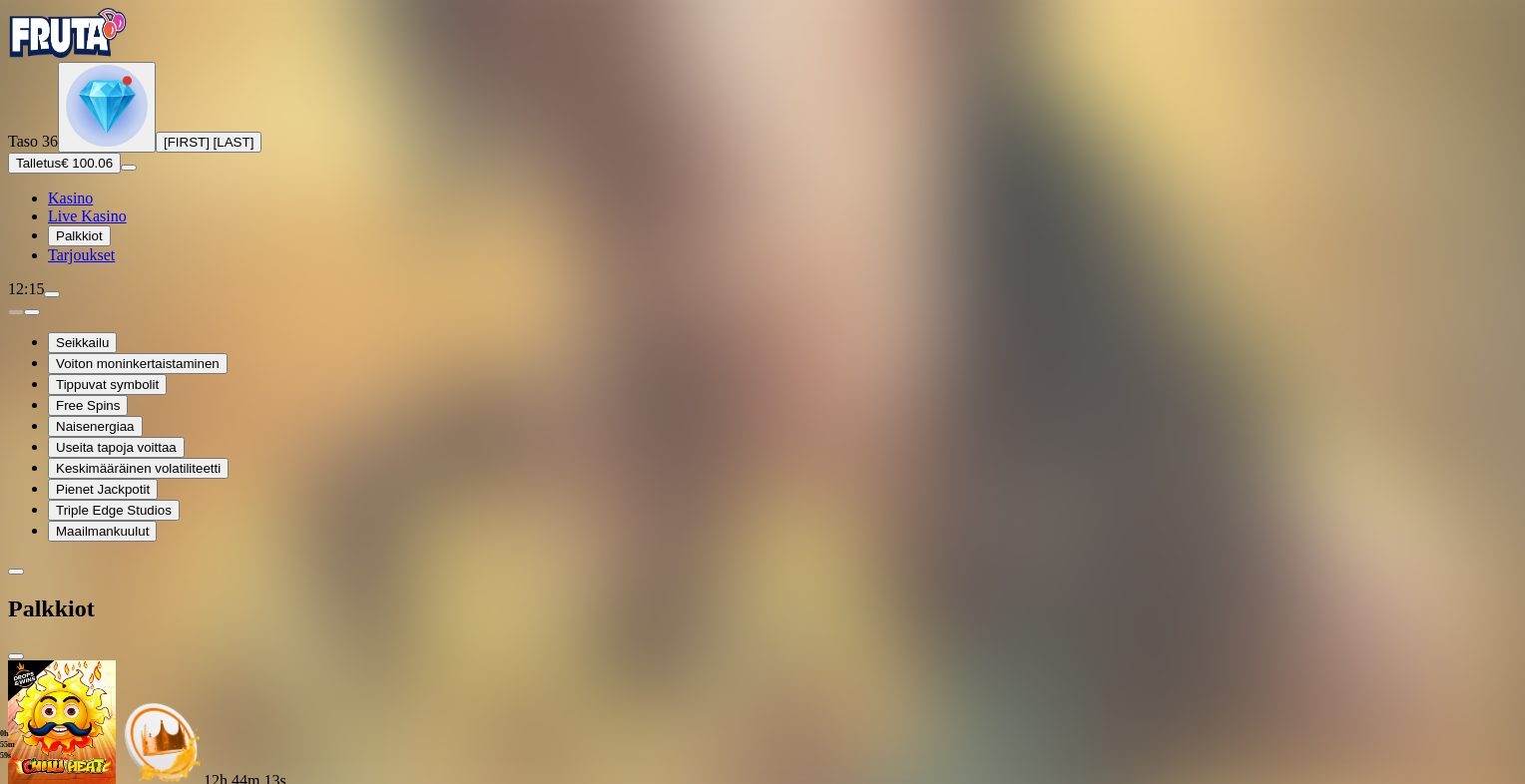click on "Kasino Live Kasino Palkkiot Tarjoukset" at bounding box center (762, 226) 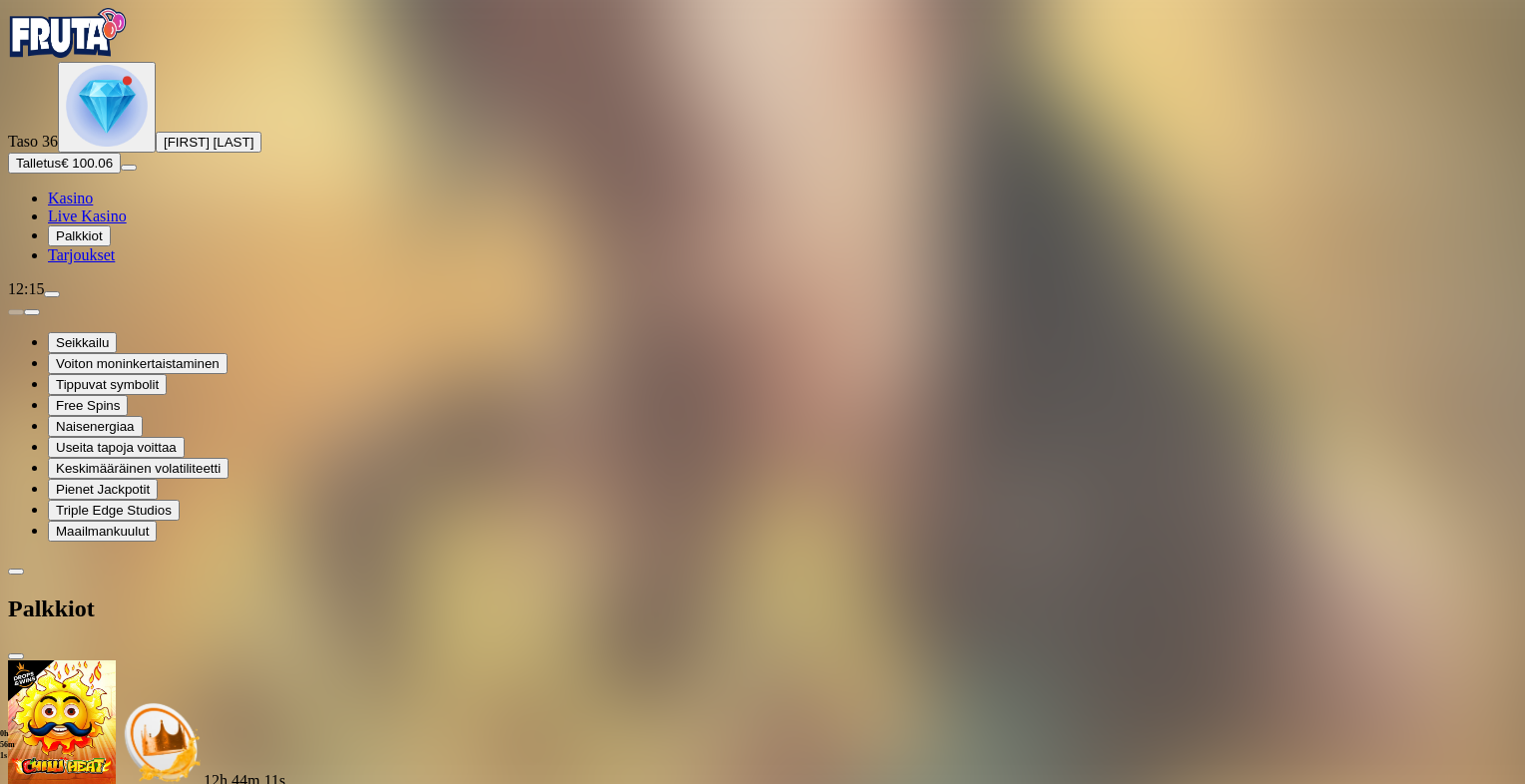 click at bounding box center [107, 106] 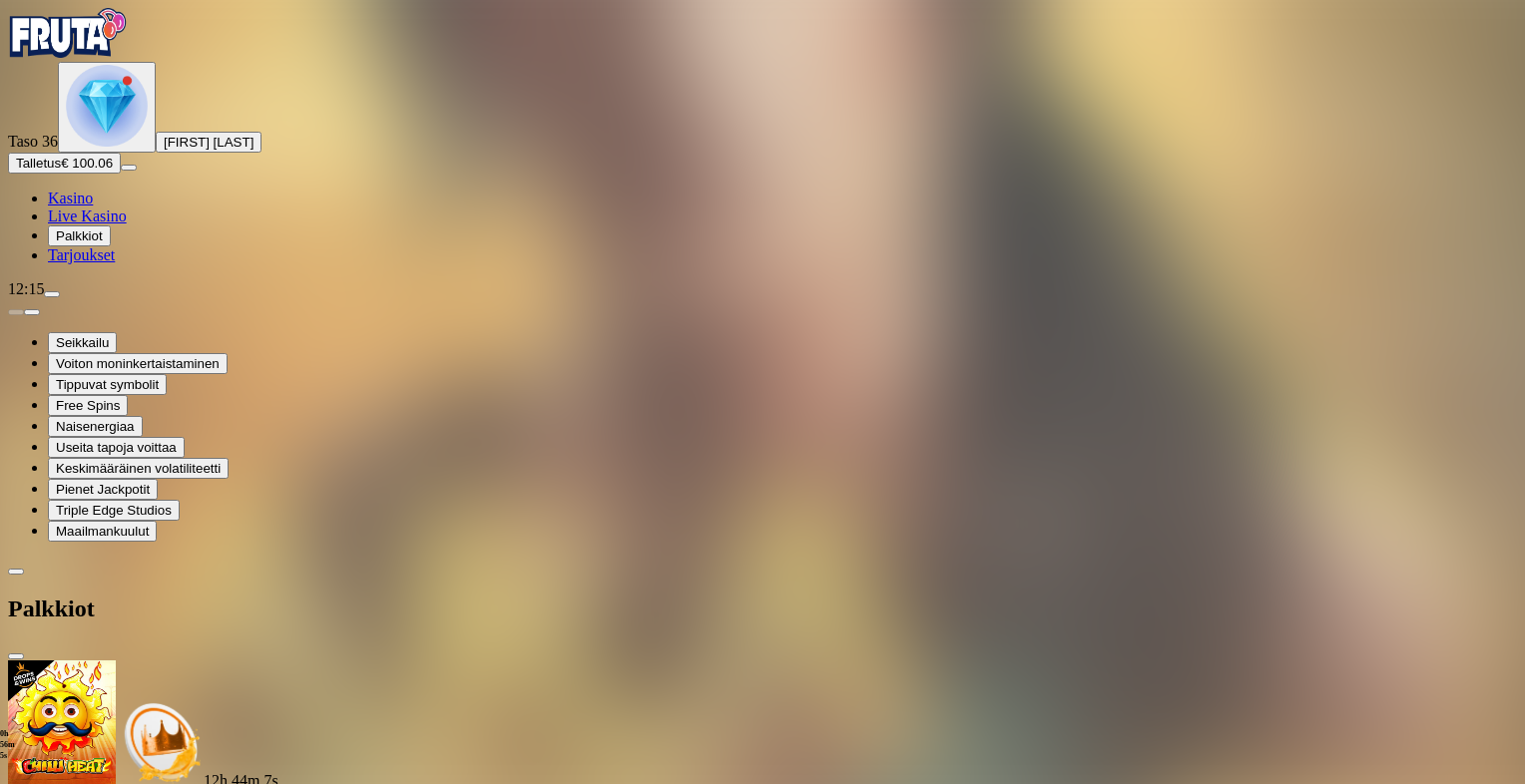 click at bounding box center [52, 294] 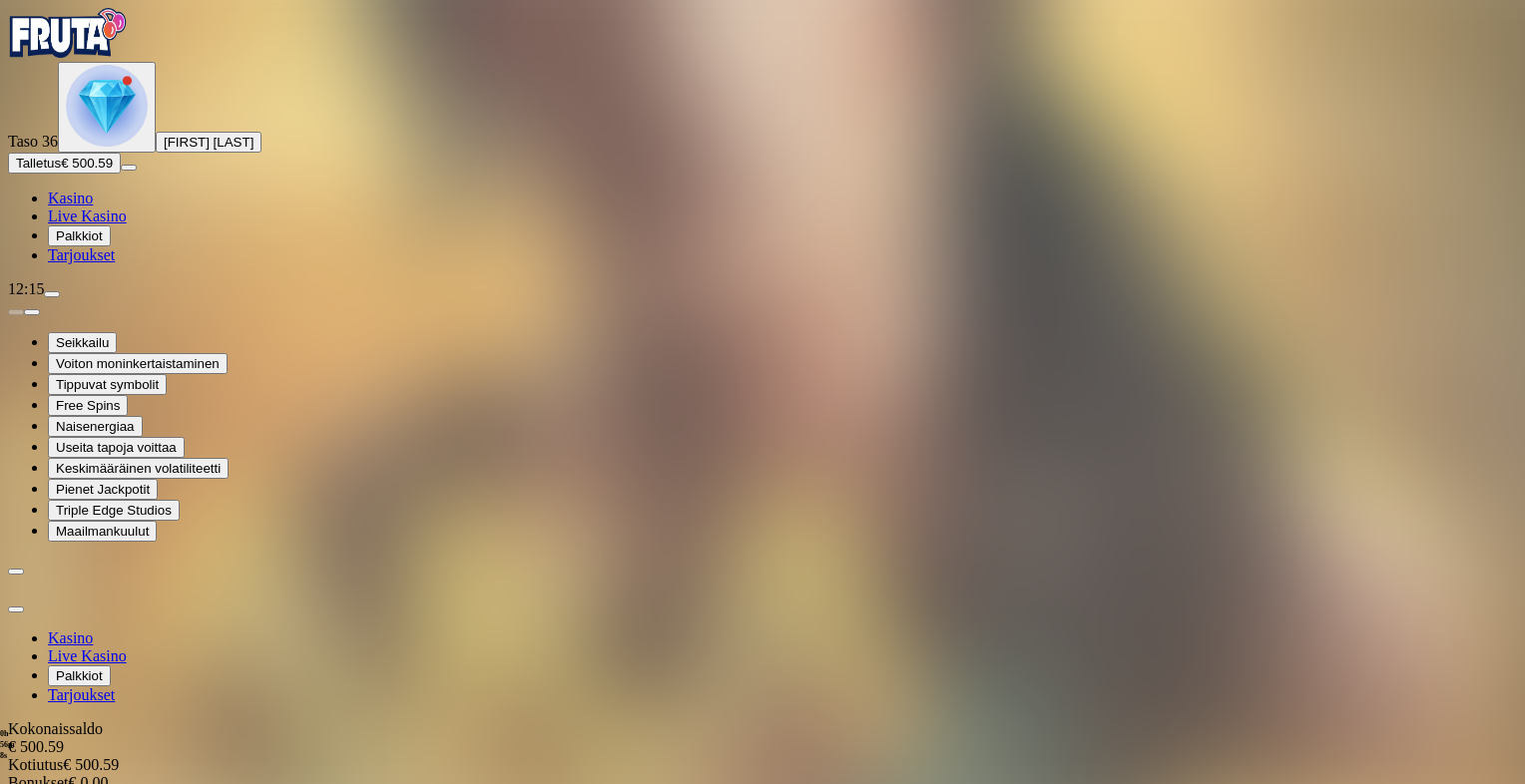 click on "Kotiutus" at bounding box center (40, 802) 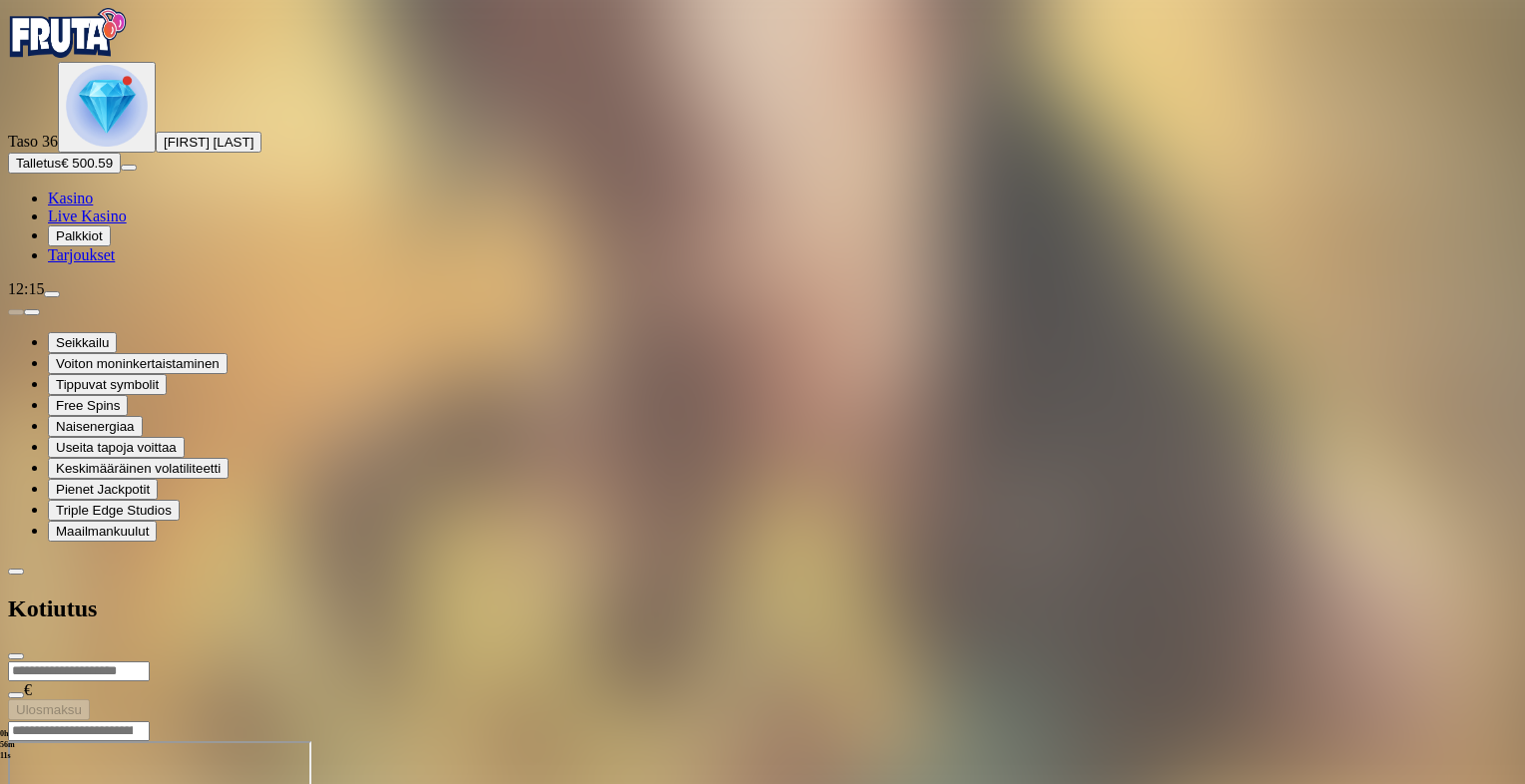 click at bounding box center (79, 671) 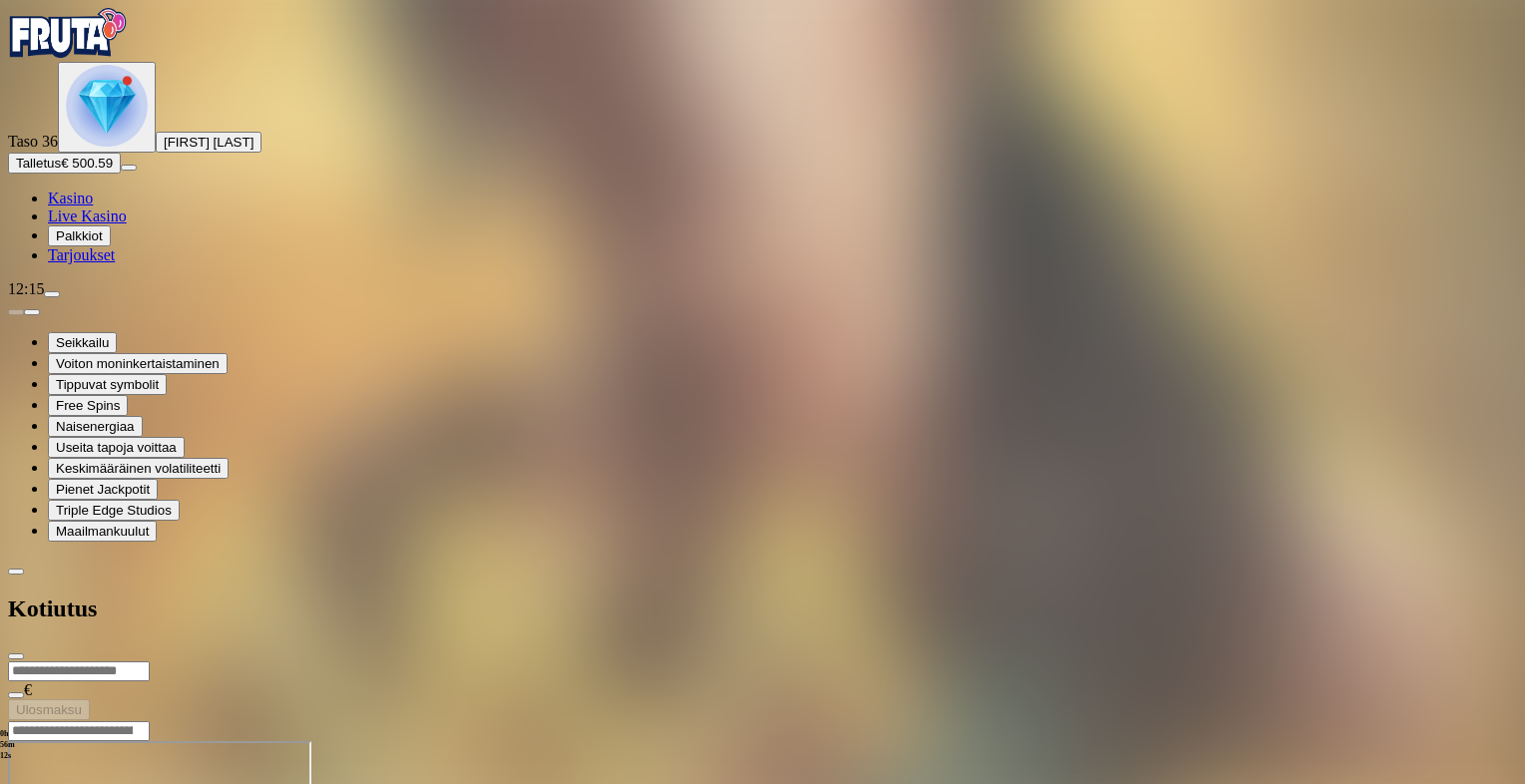 type on "*" 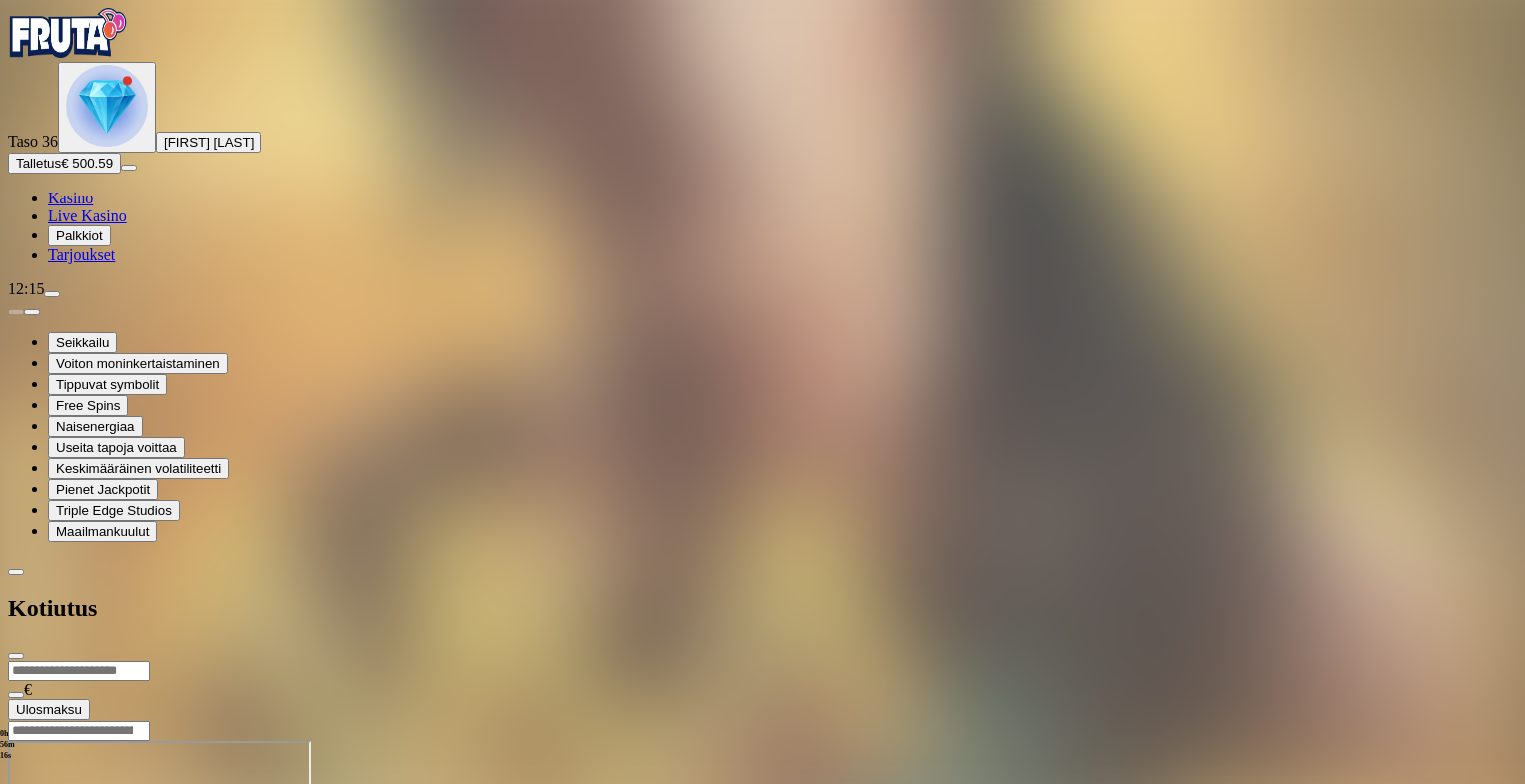 type on "***" 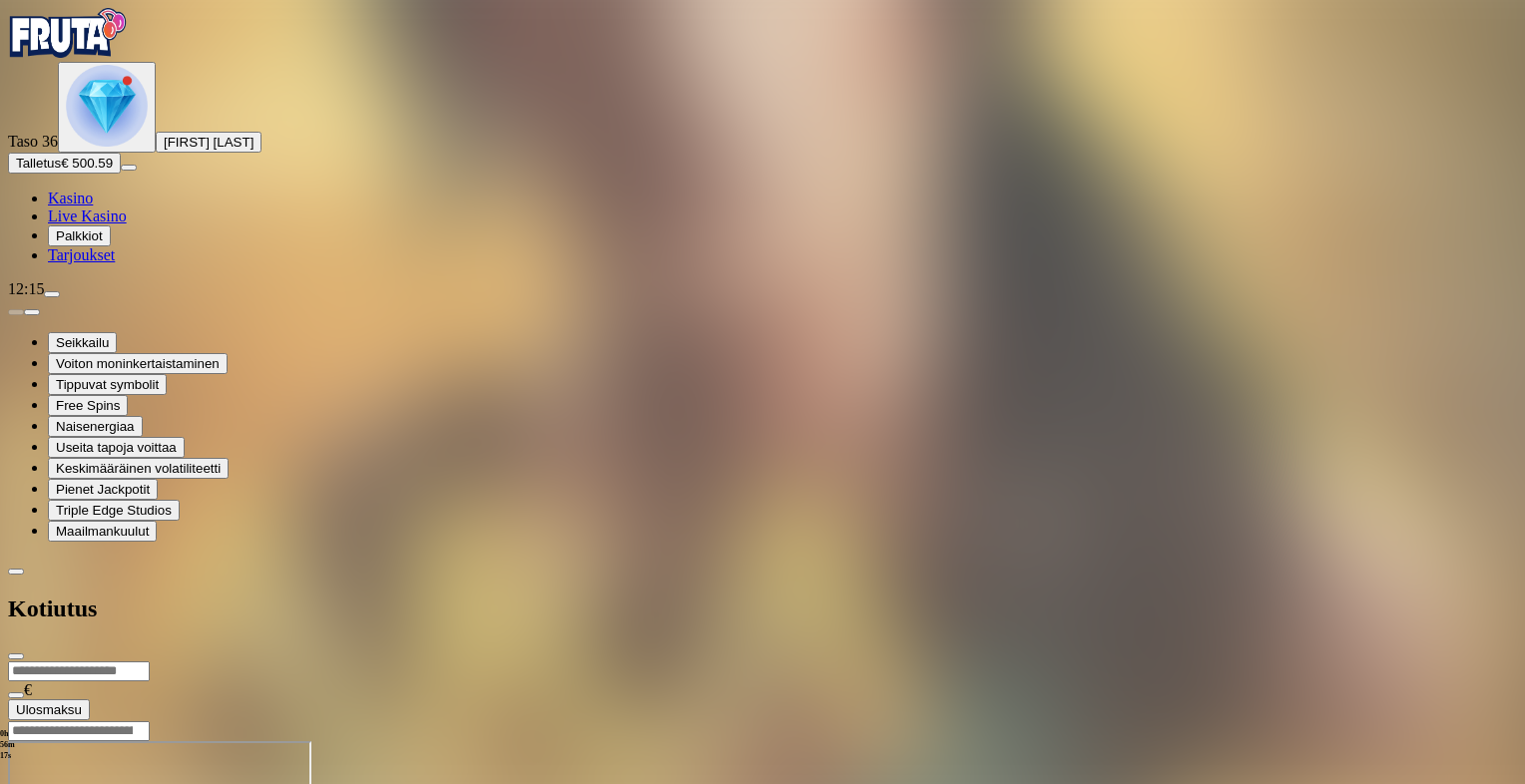 type 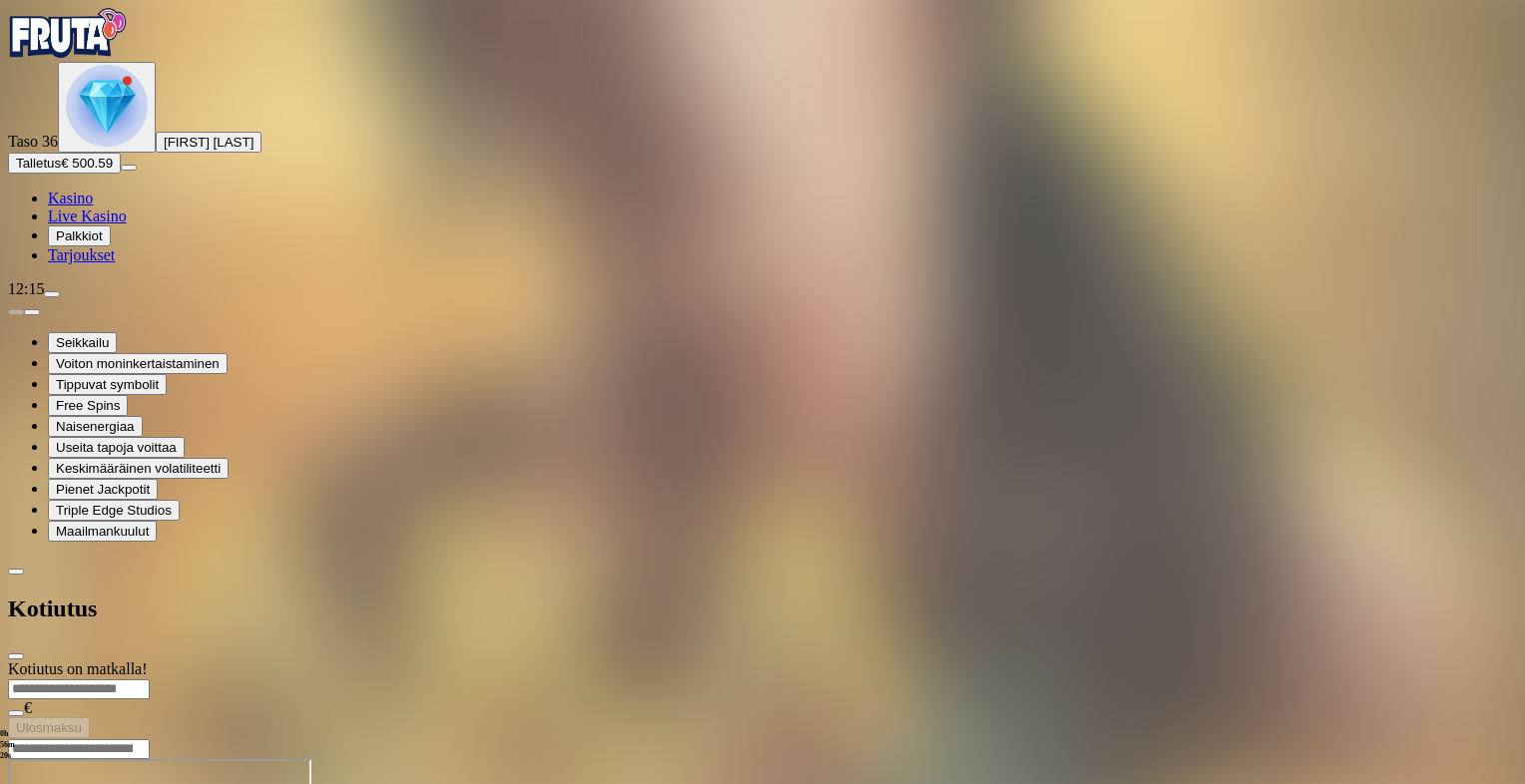 click at bounding box center [16, 656] 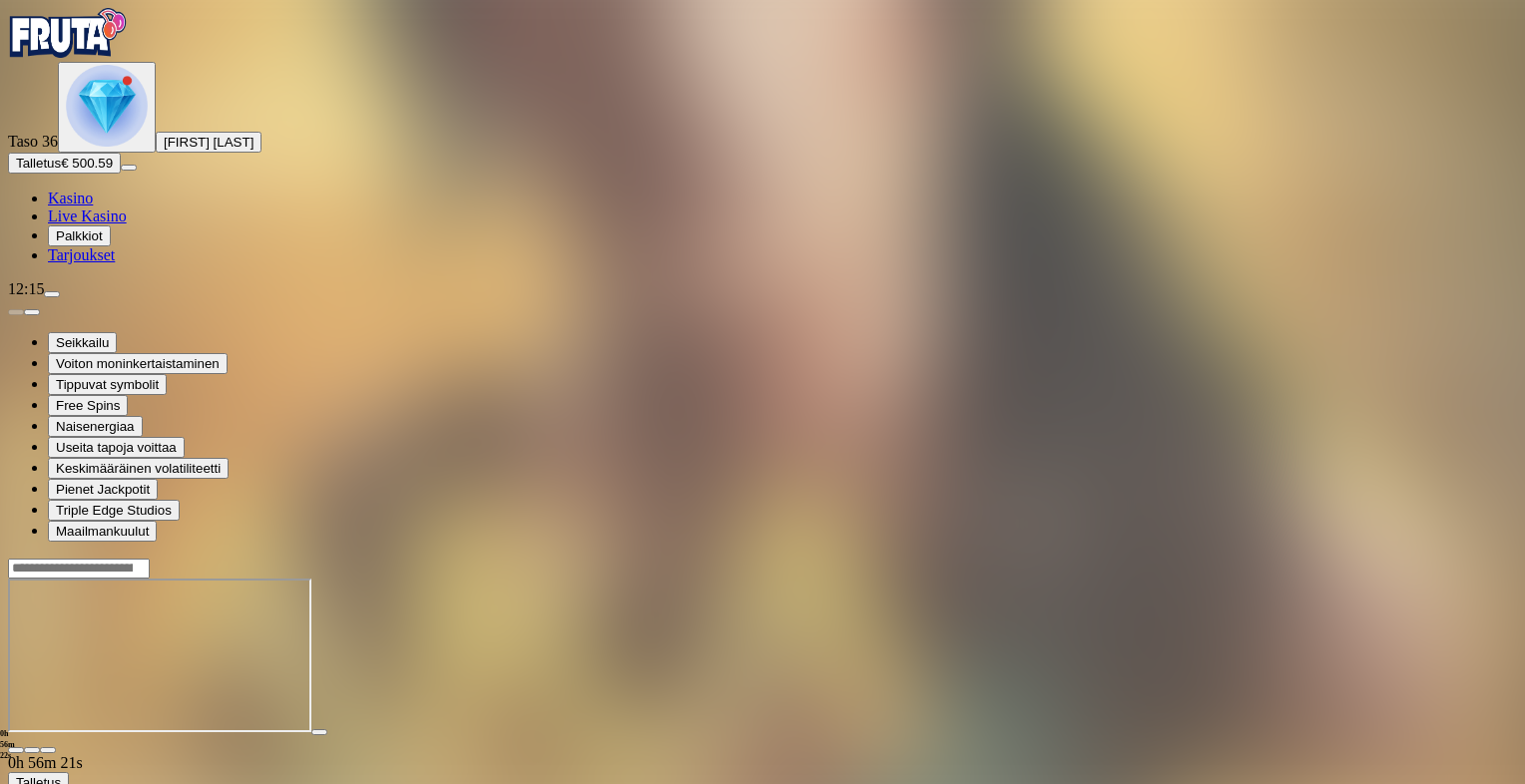 click at bounding box center [107, 106] 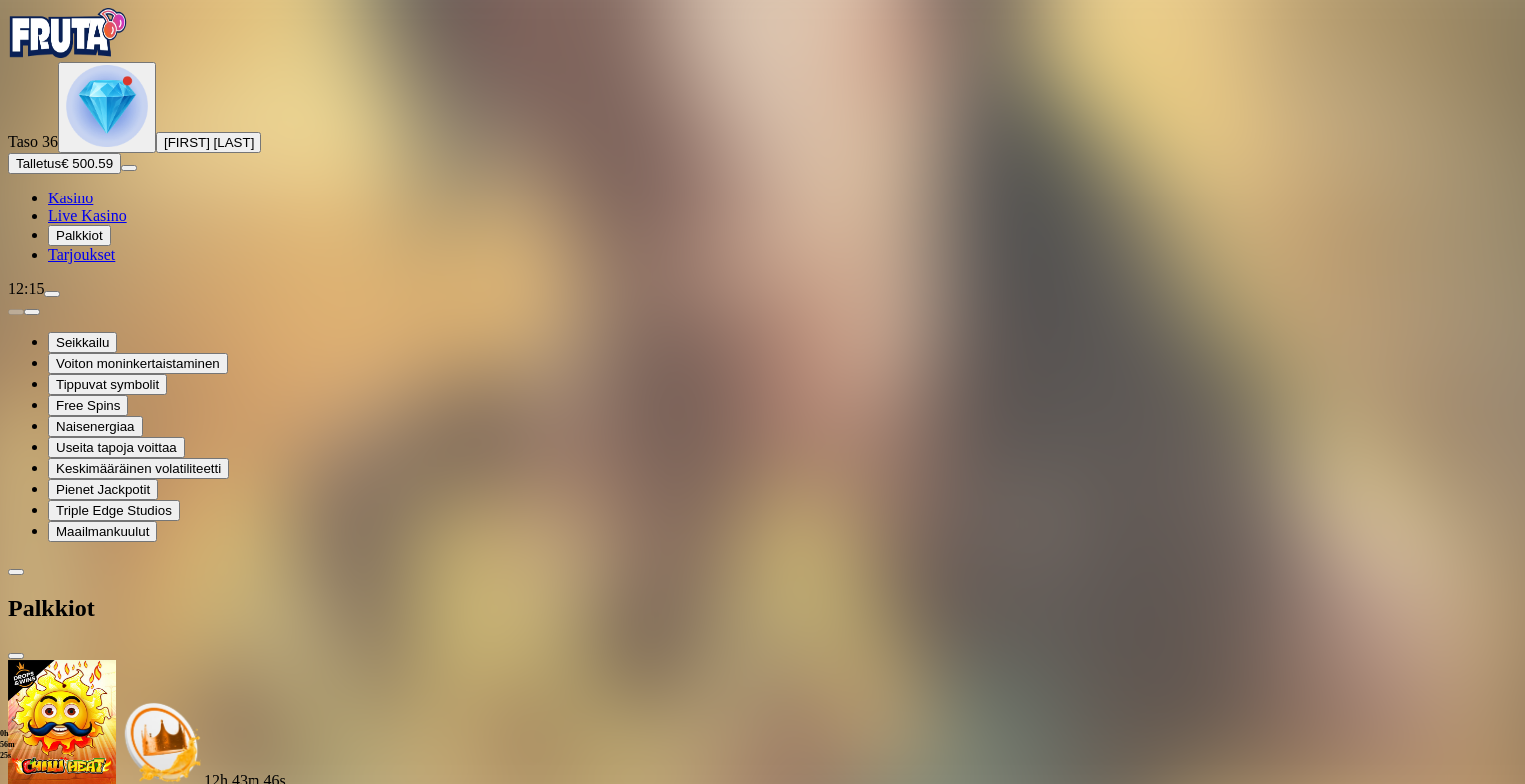 click at bounding box center [762, 2123] 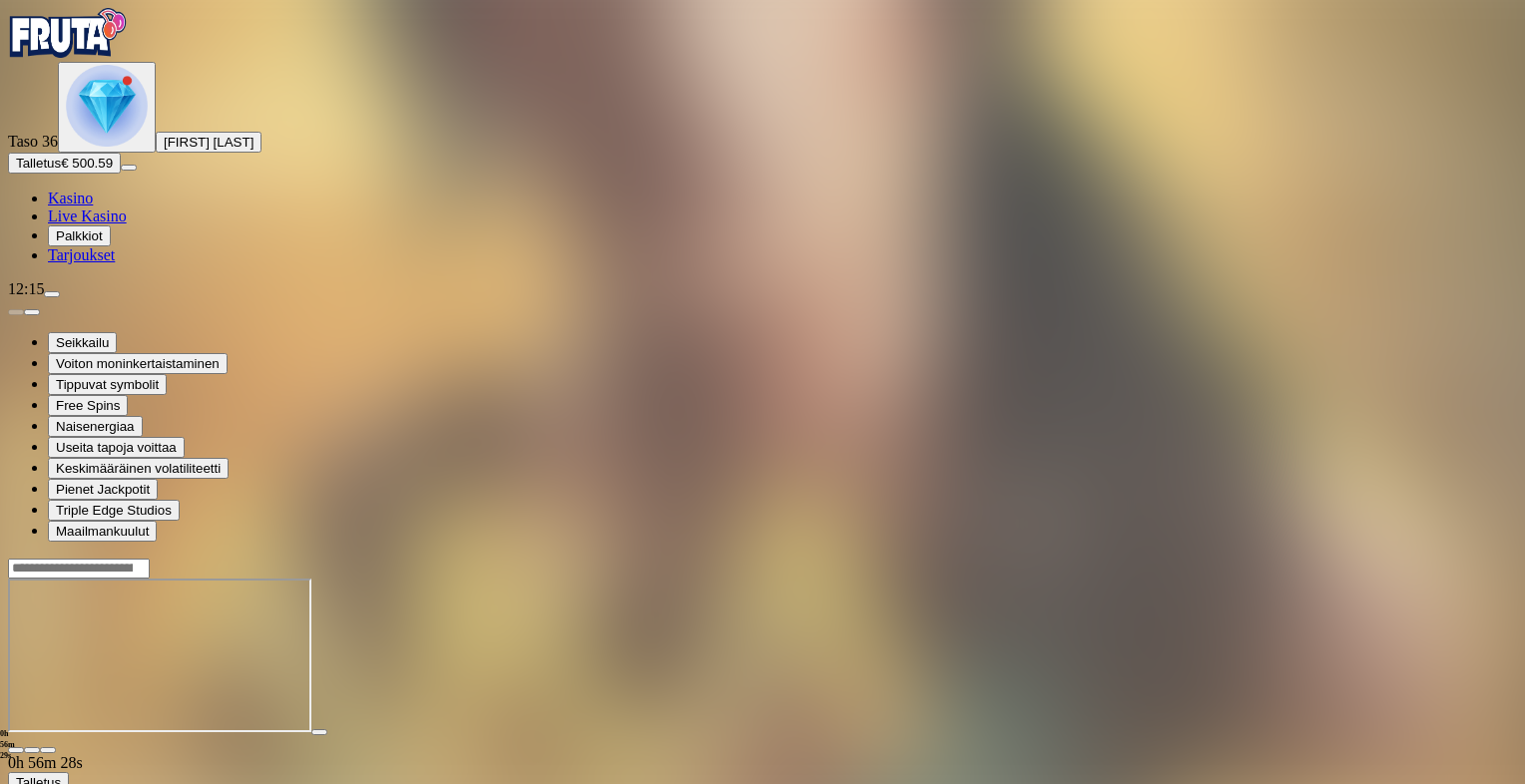 click at bounding box center [16, 750] 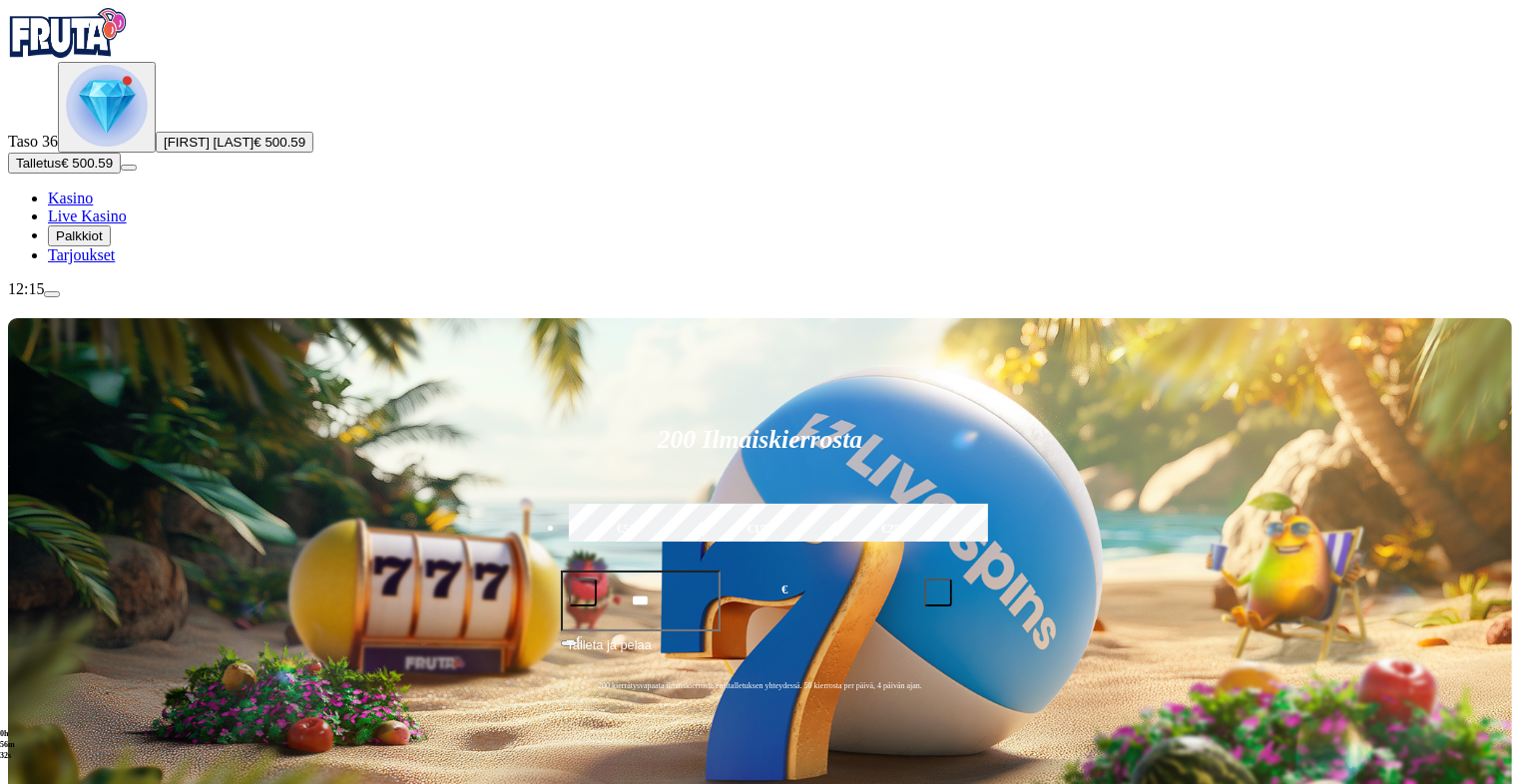 click at bounding box center (107, 106) 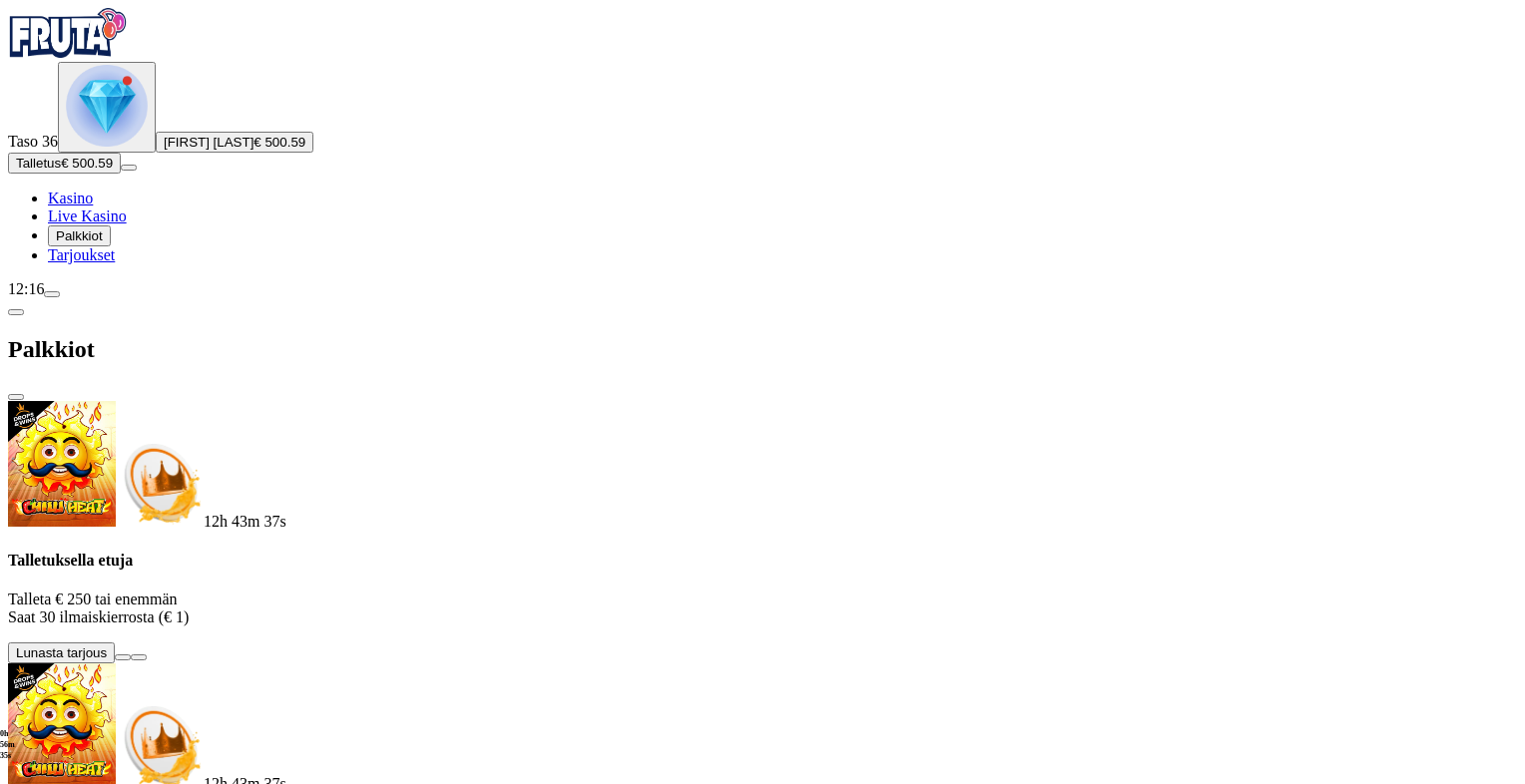 scroll, scrollTop: 259, scrollLeft: 0, axis: vertical 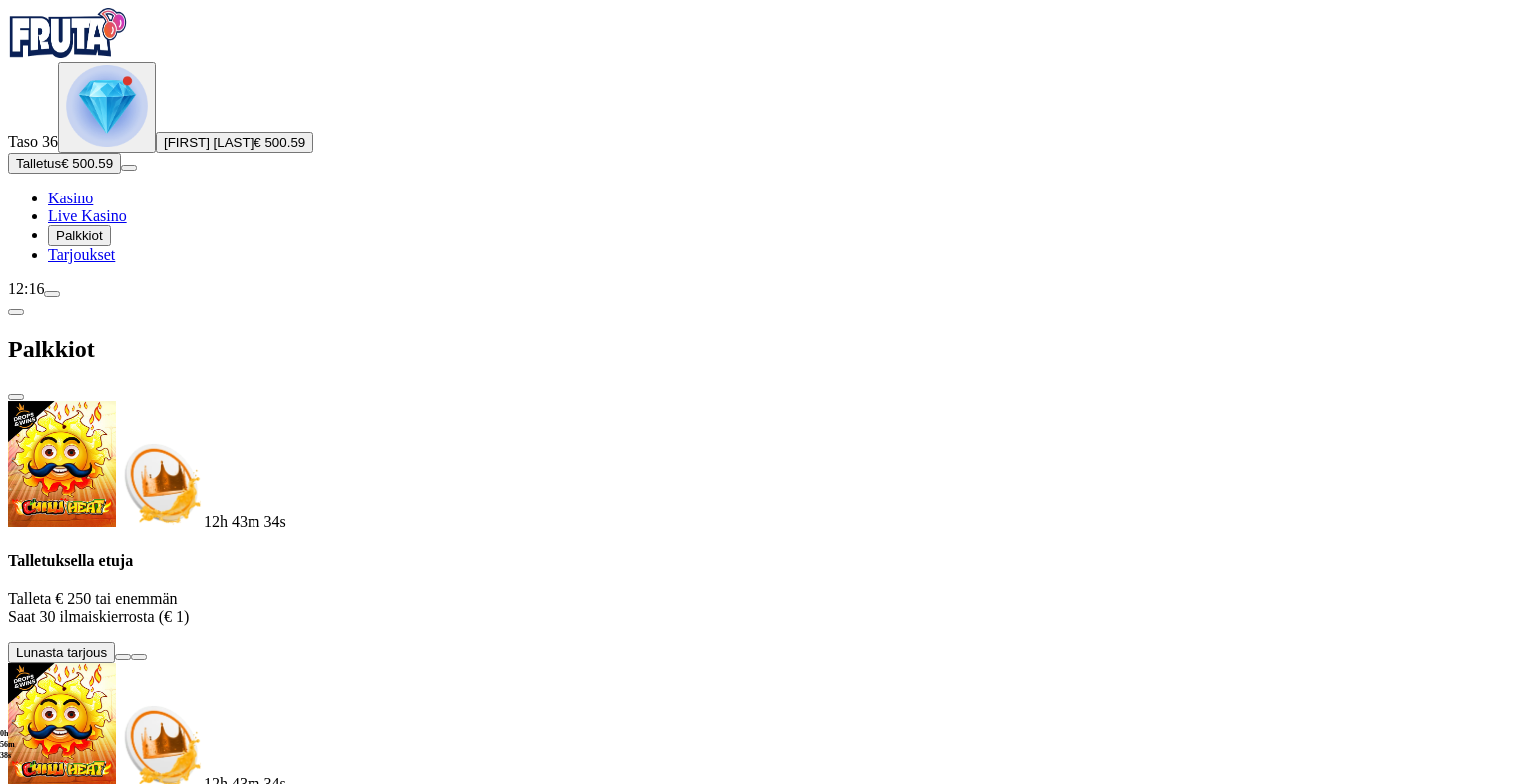 click at bounding box center [112, 1653] 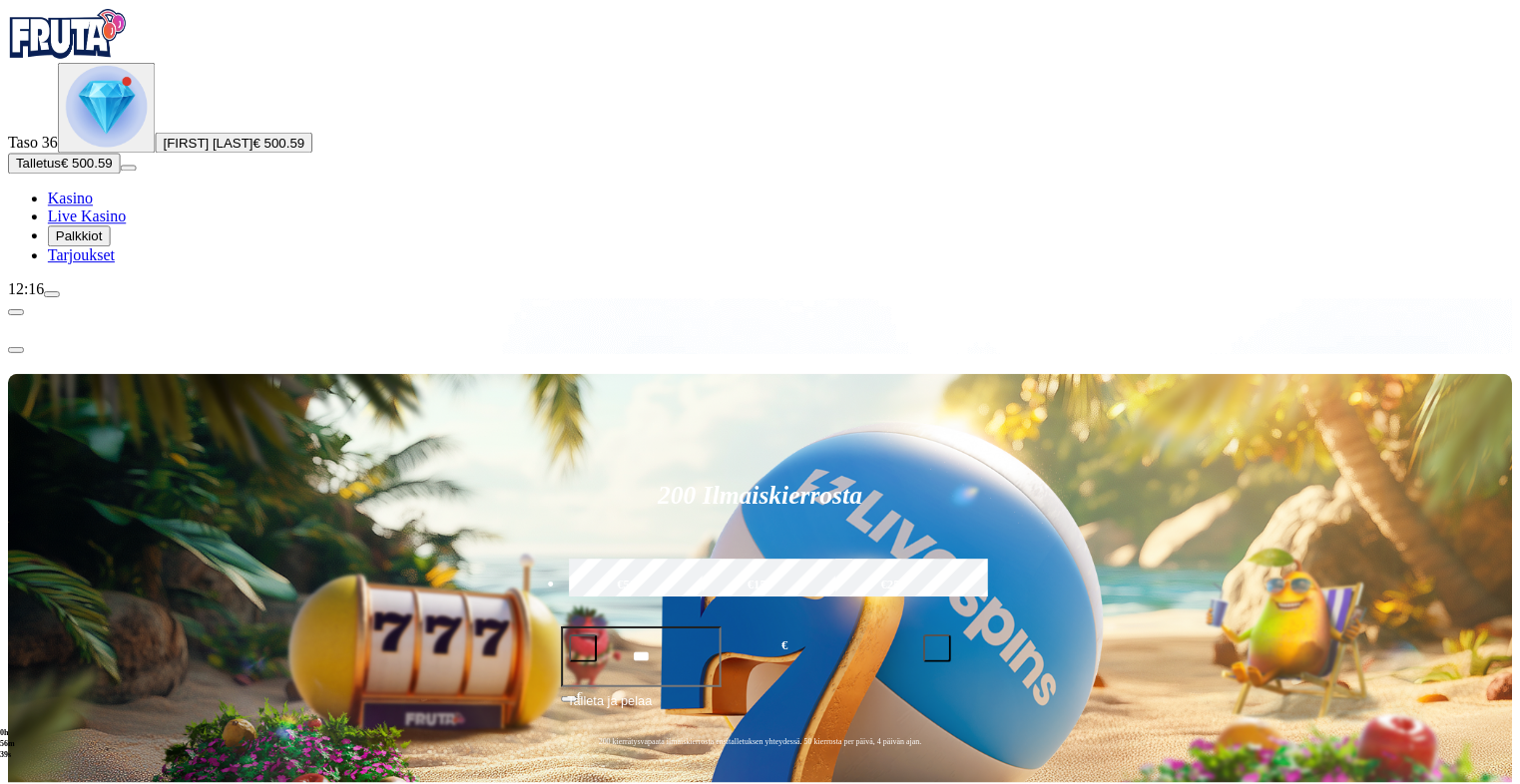 scroll, scrollTop: 0, scrollLeft: 0, axis: both 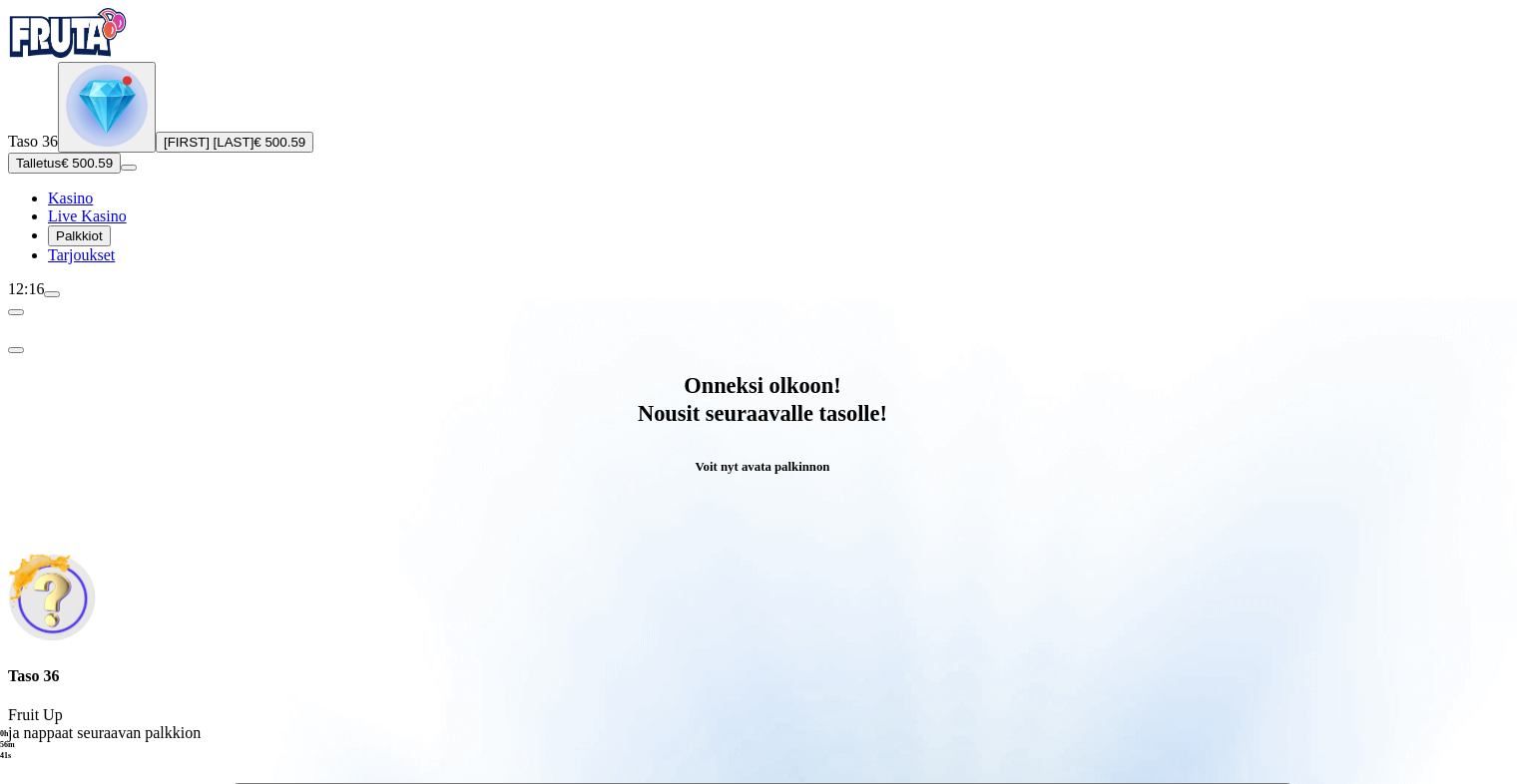 click on "Avaa palkinto" at bounding box center (762, 793) 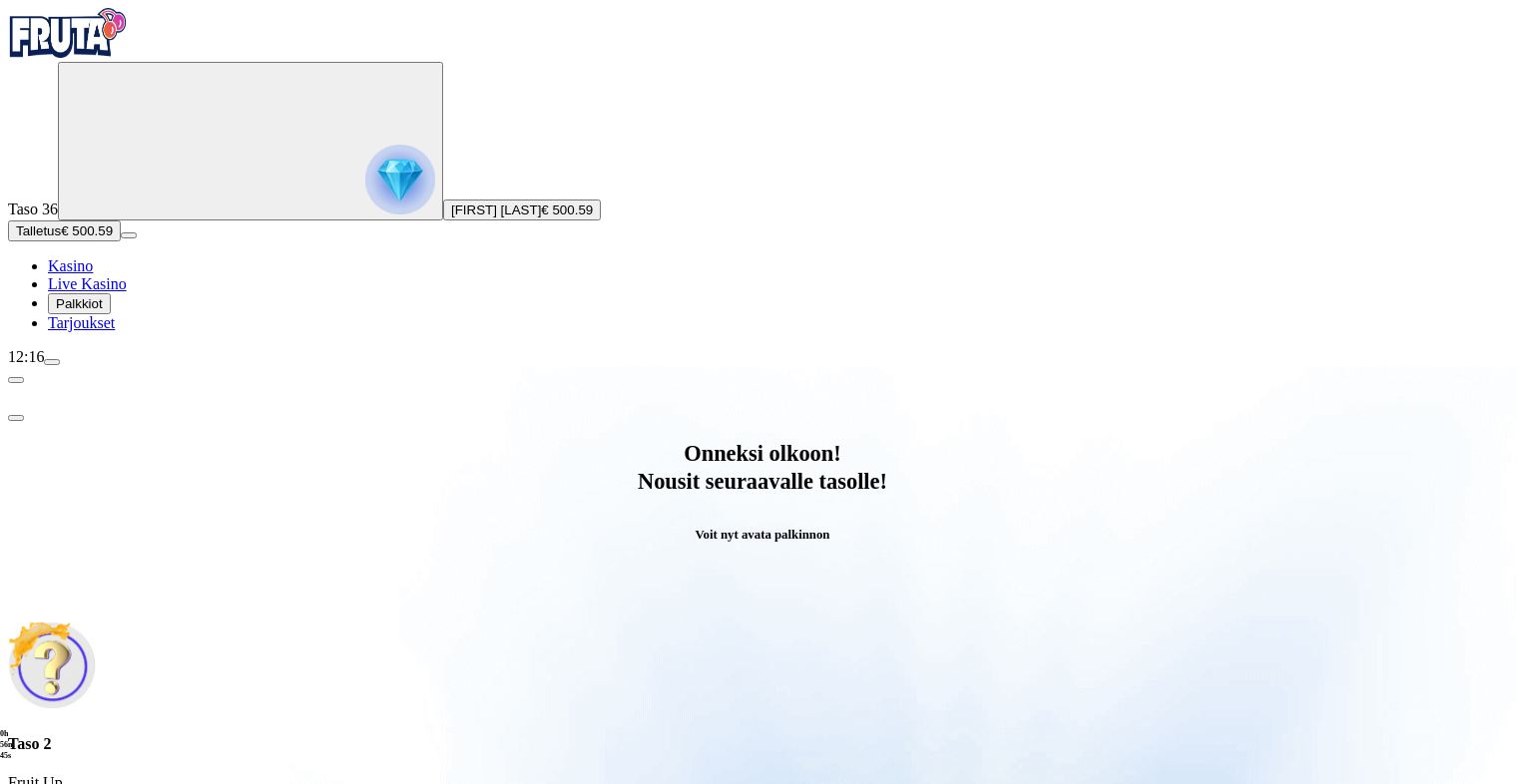 click at bounding box center [88, 1064] 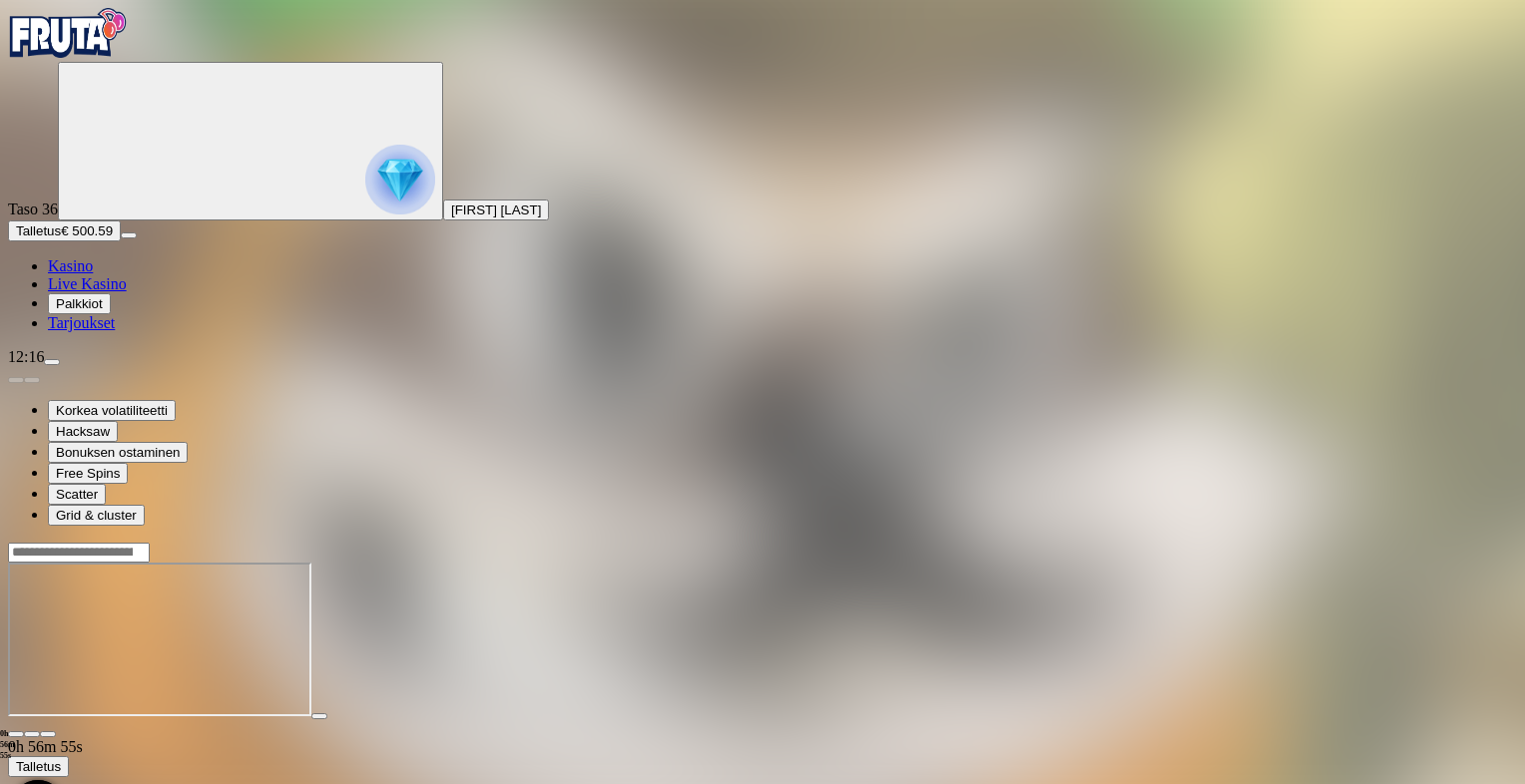 click at bounding box center (16, 734) 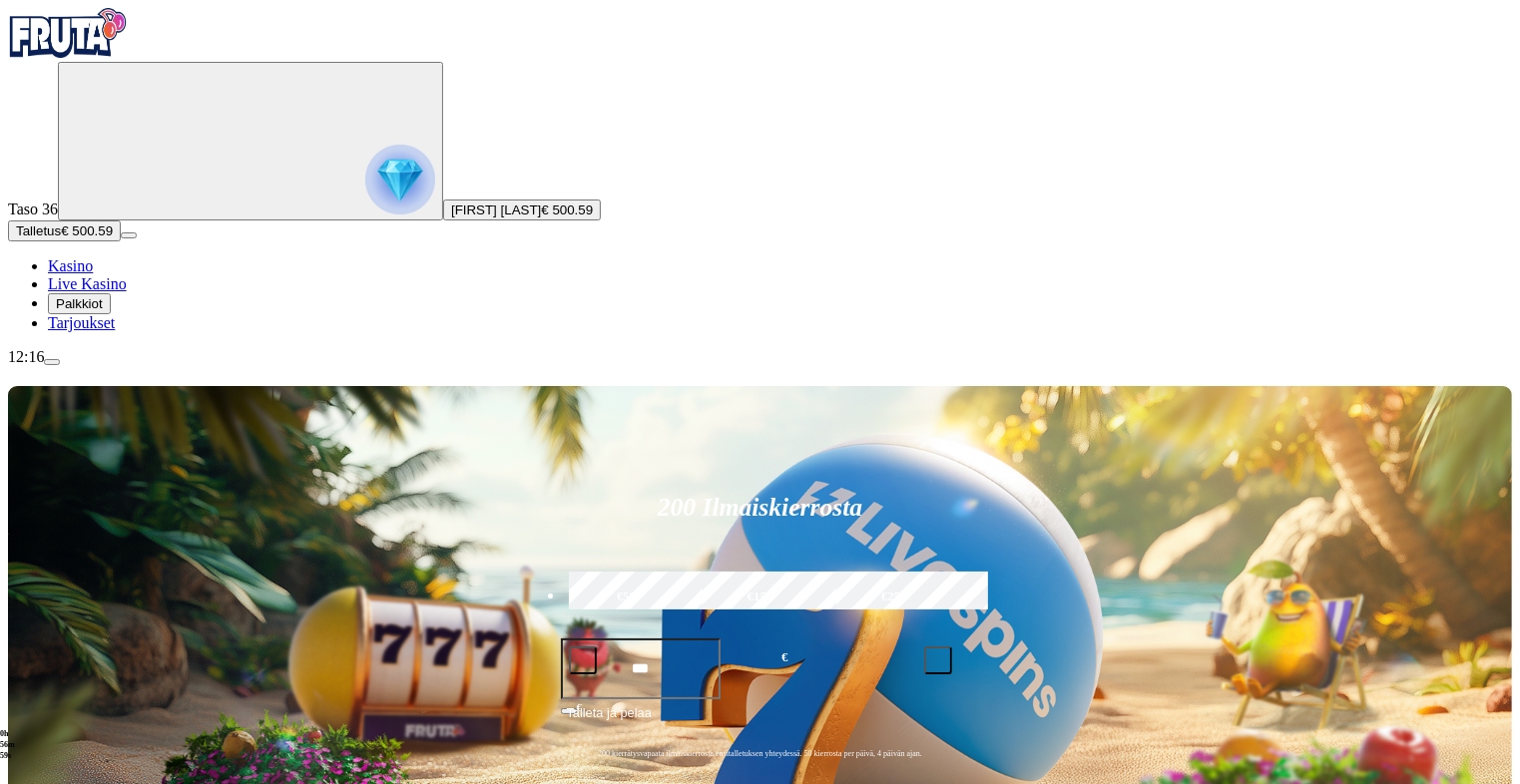 click at bounding box center [400, 180] 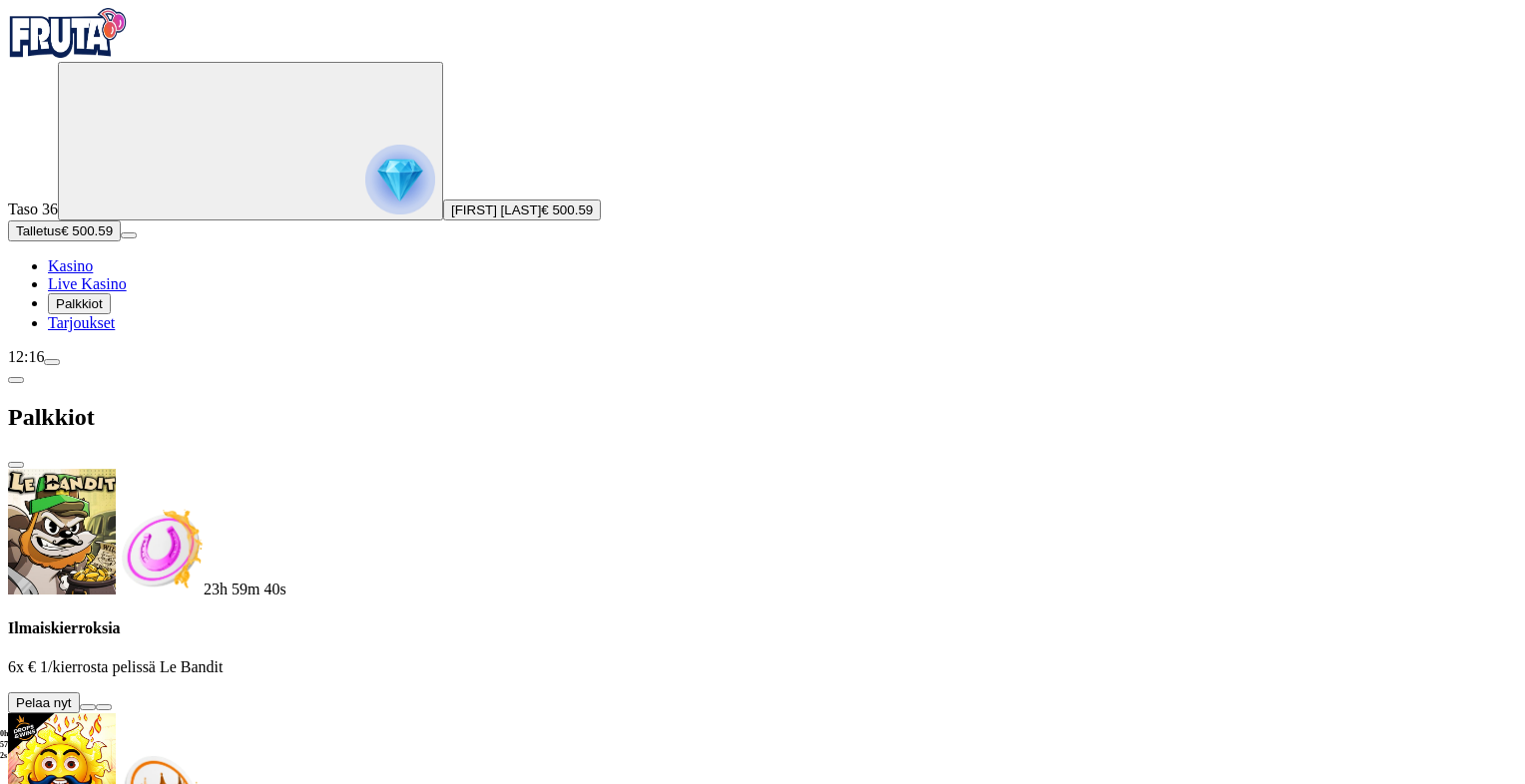click at bounding box center [88, 707] 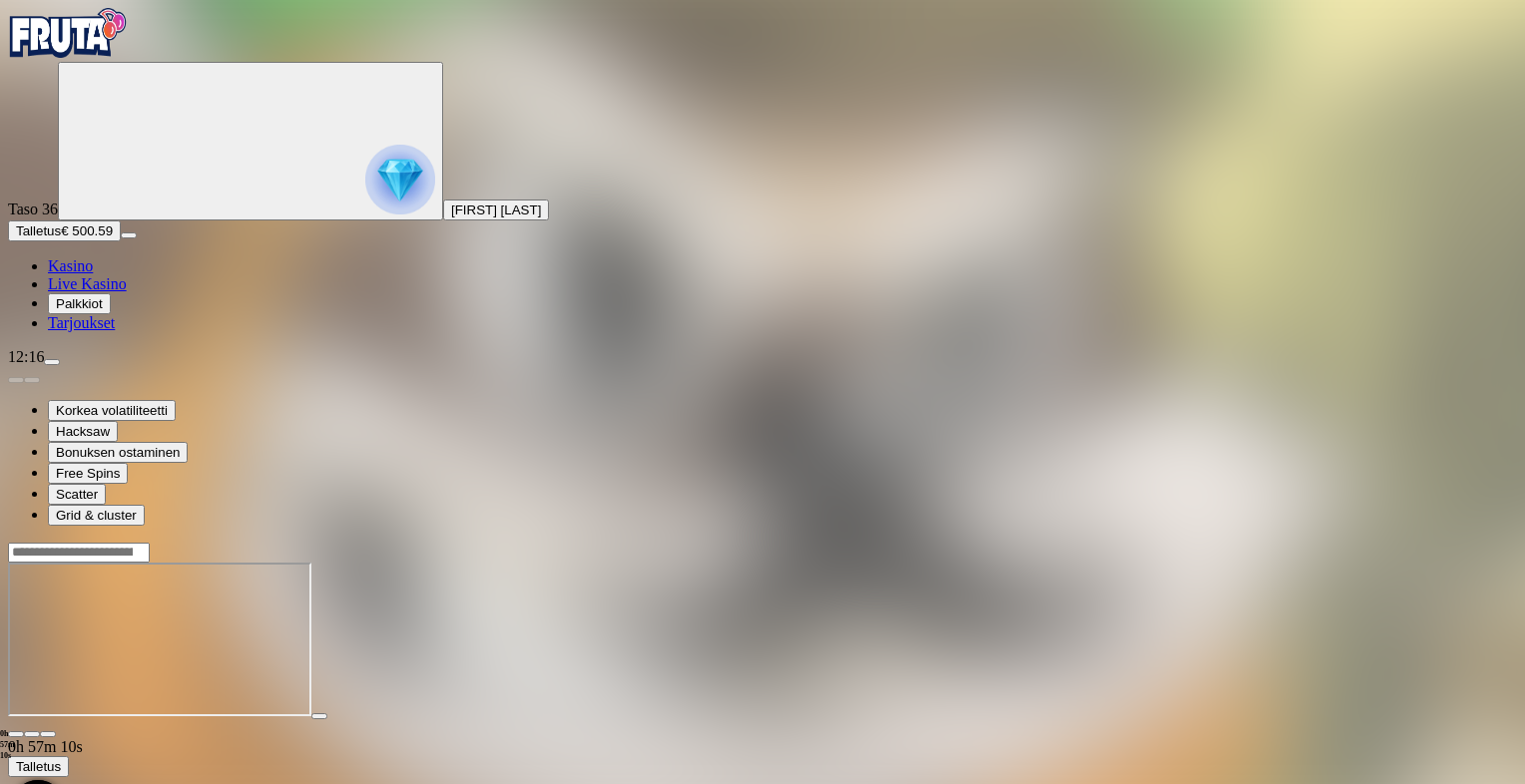 click at bounding box center [16, 734] 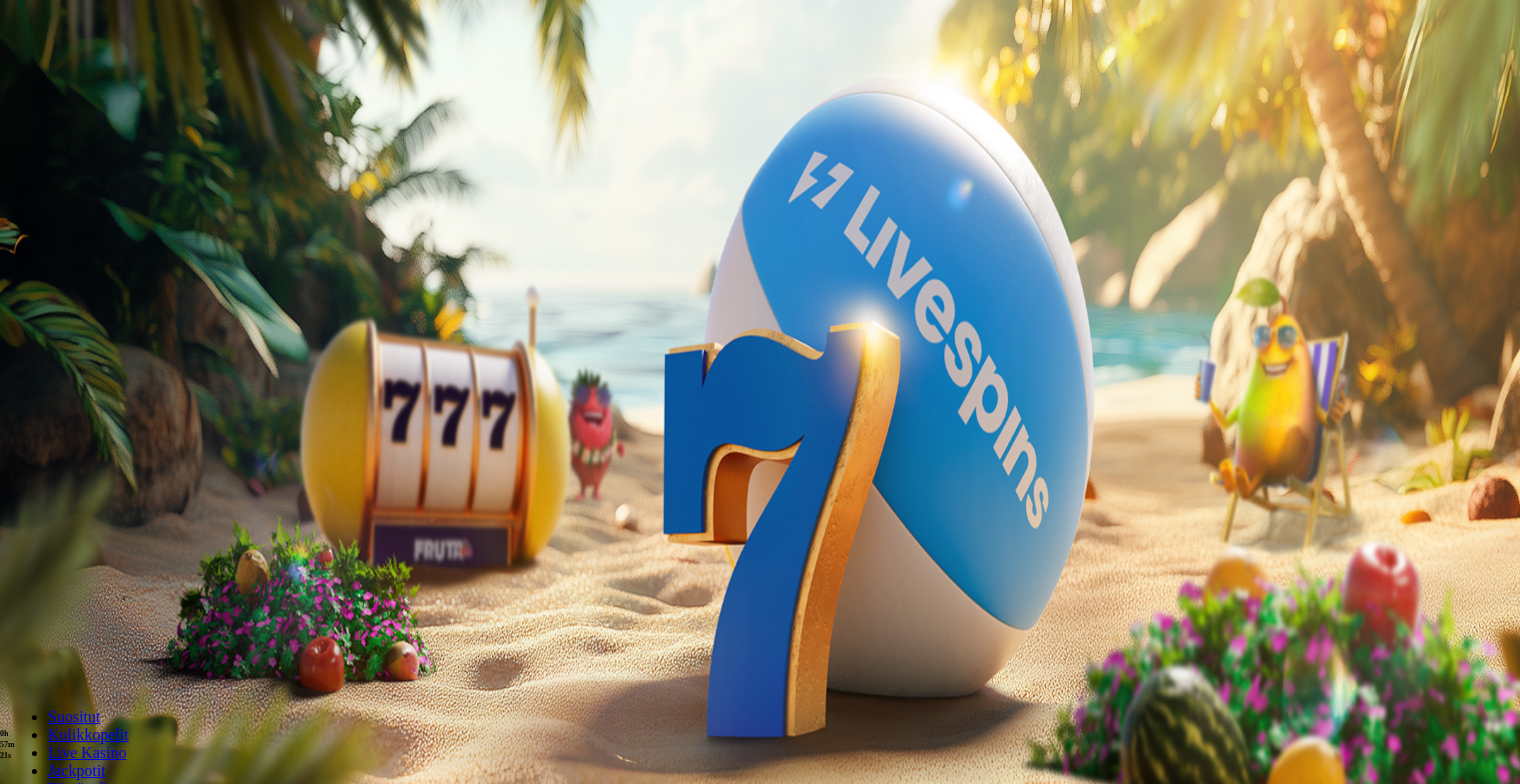 scroll, scrollTop: 0, scrollLeft: 0, axis: both 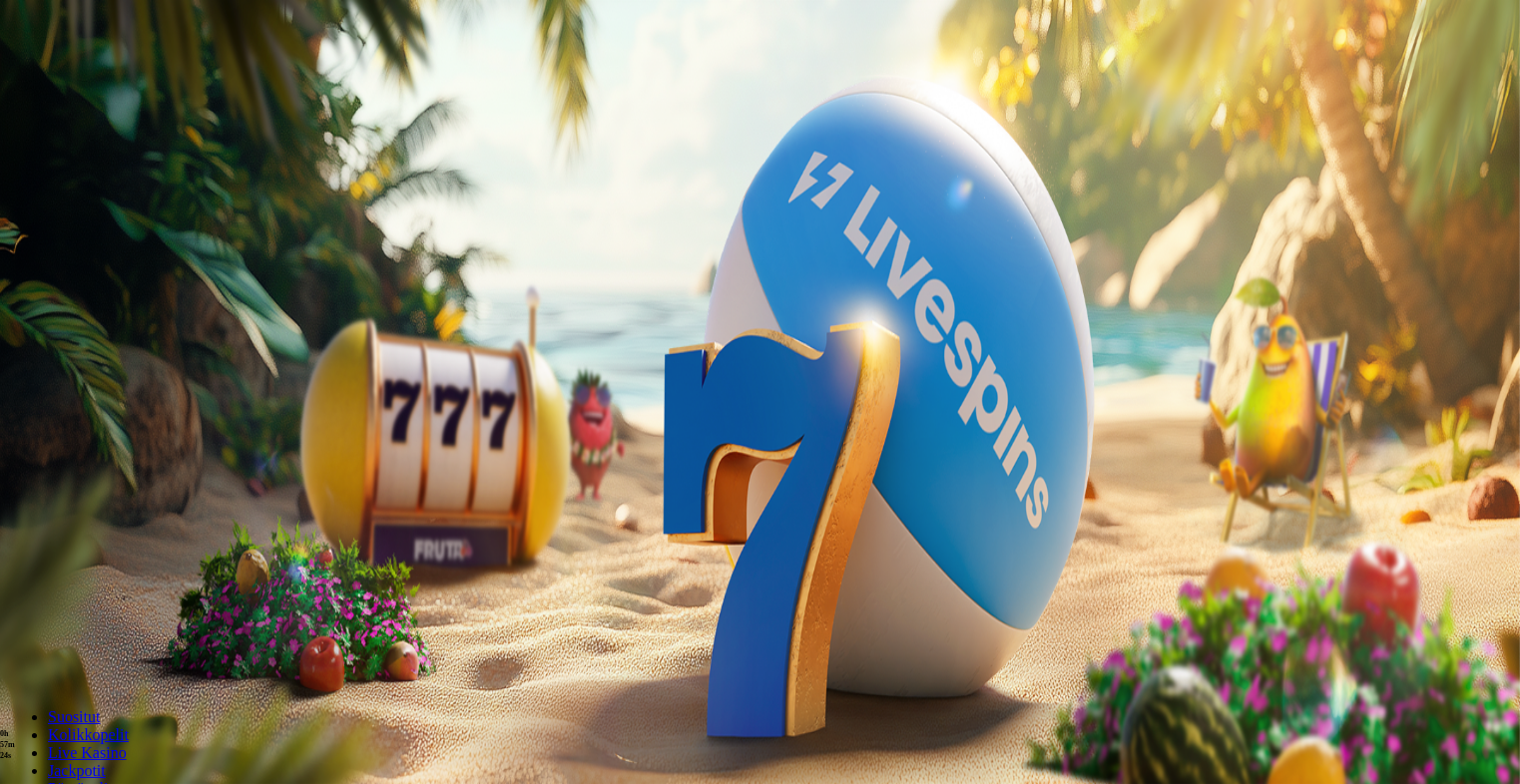 click at bounding box center [400, 180] 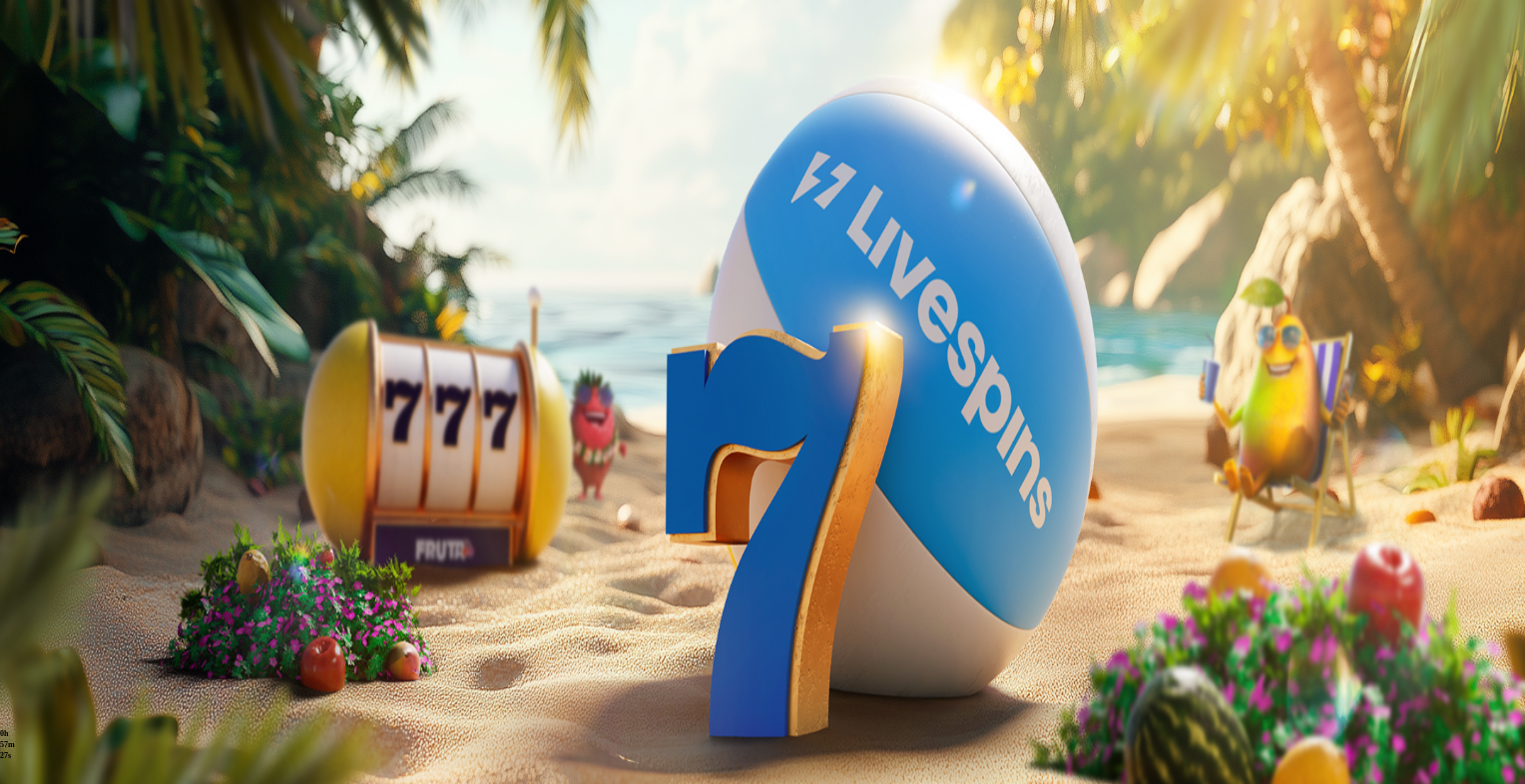 click at bounding box center [88, 707] 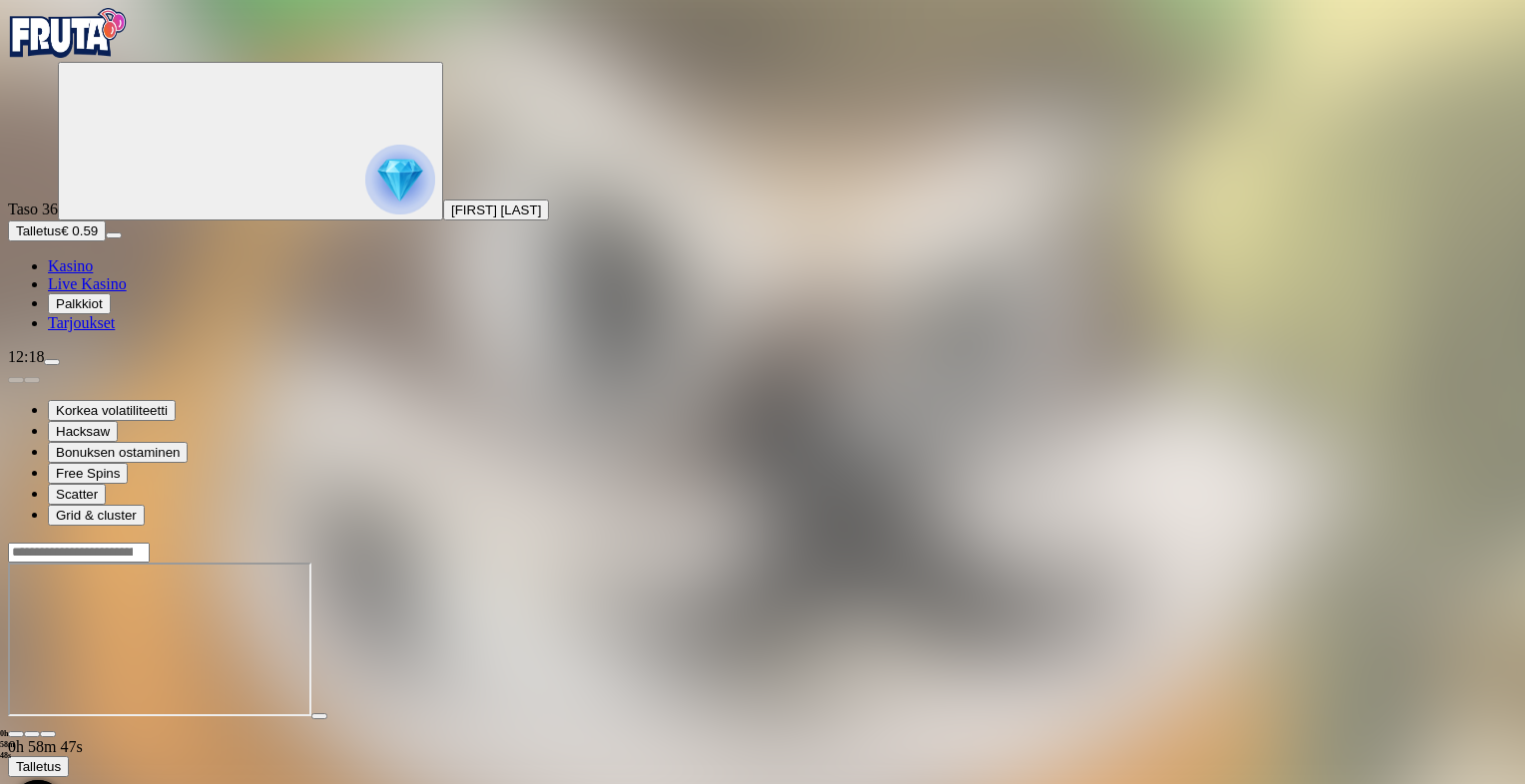 click at bounding box center [16, 734] 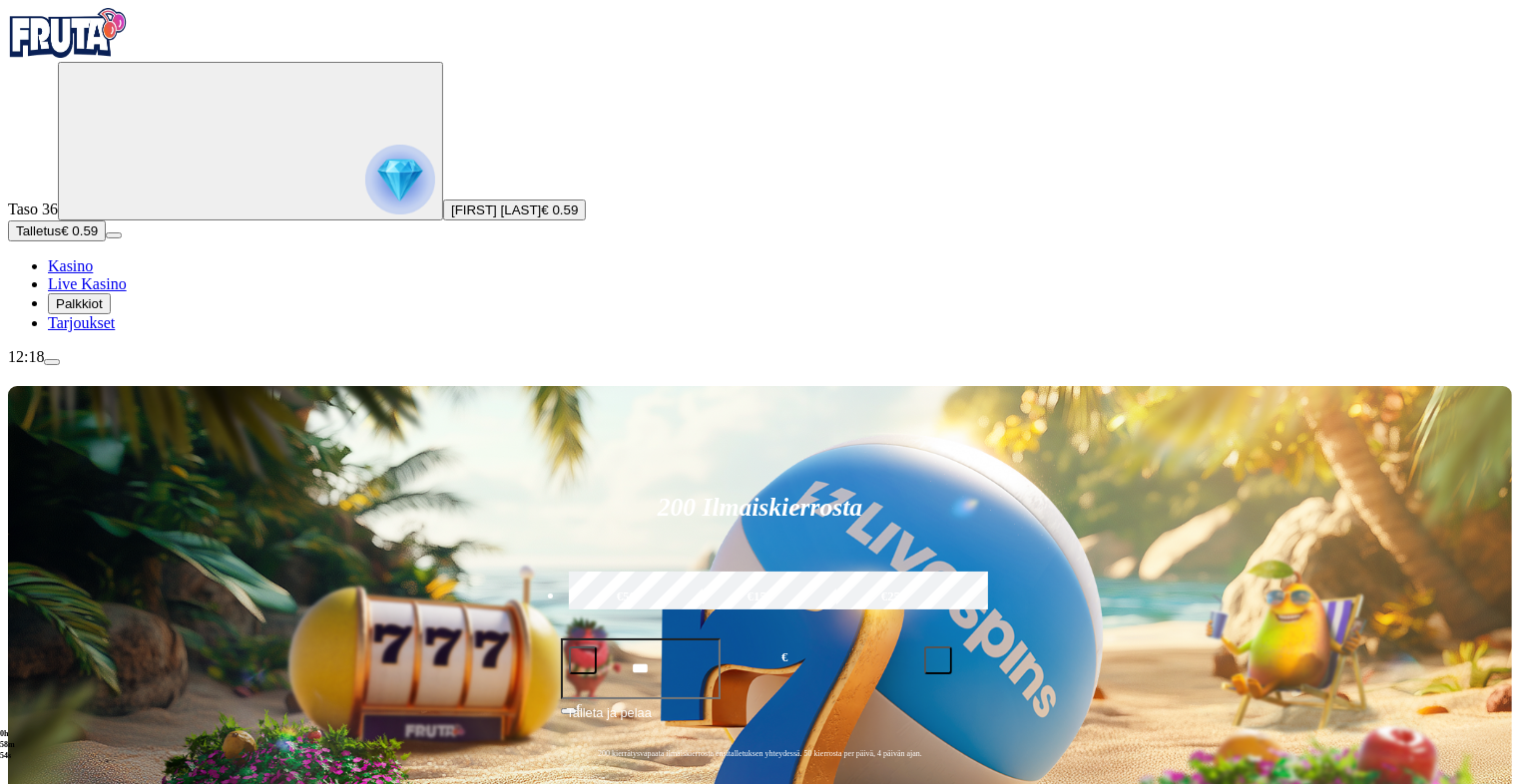 click on "Pelaa nyt" at bounding box center [77, 1670] 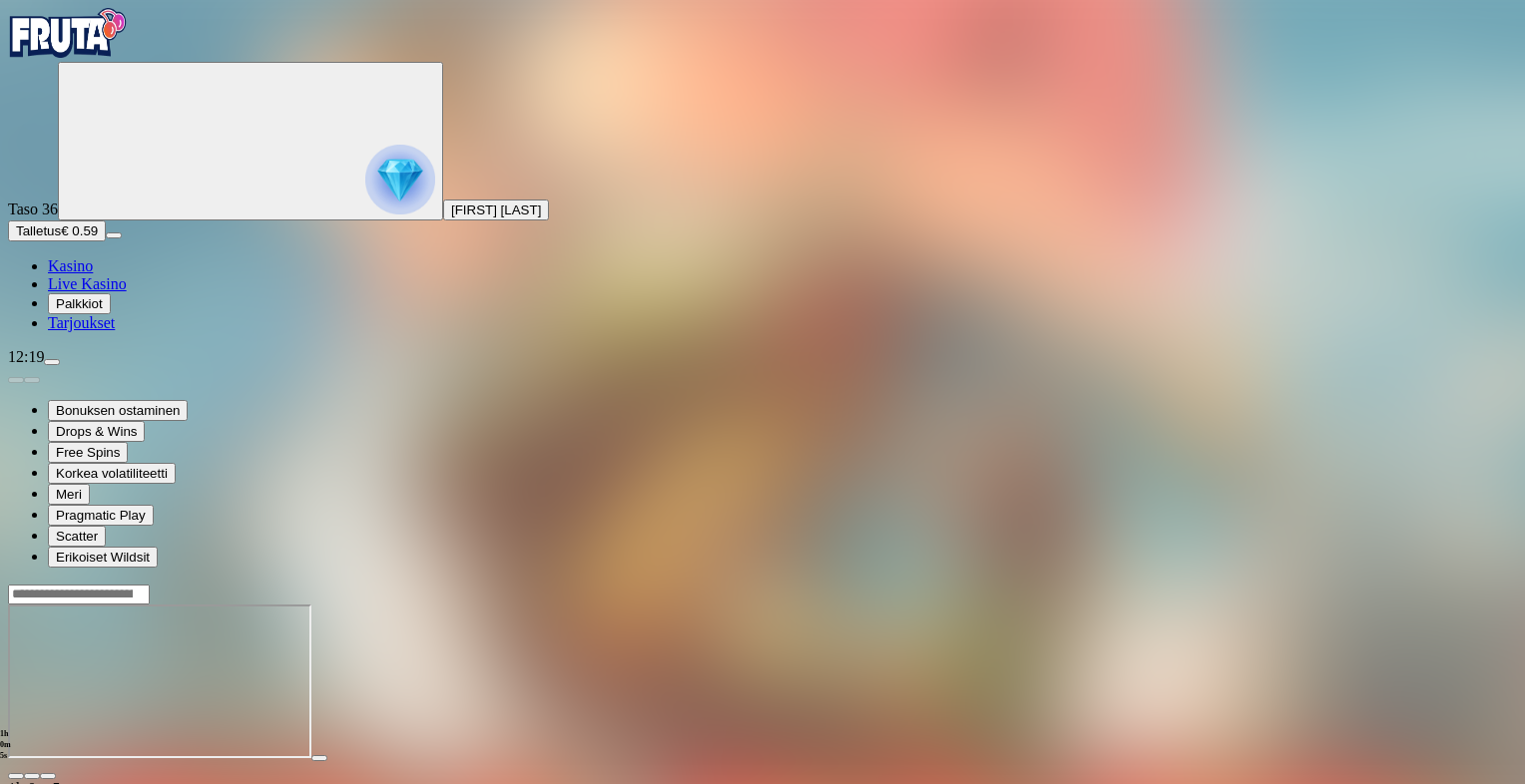 click at bounding box center (16, 776) 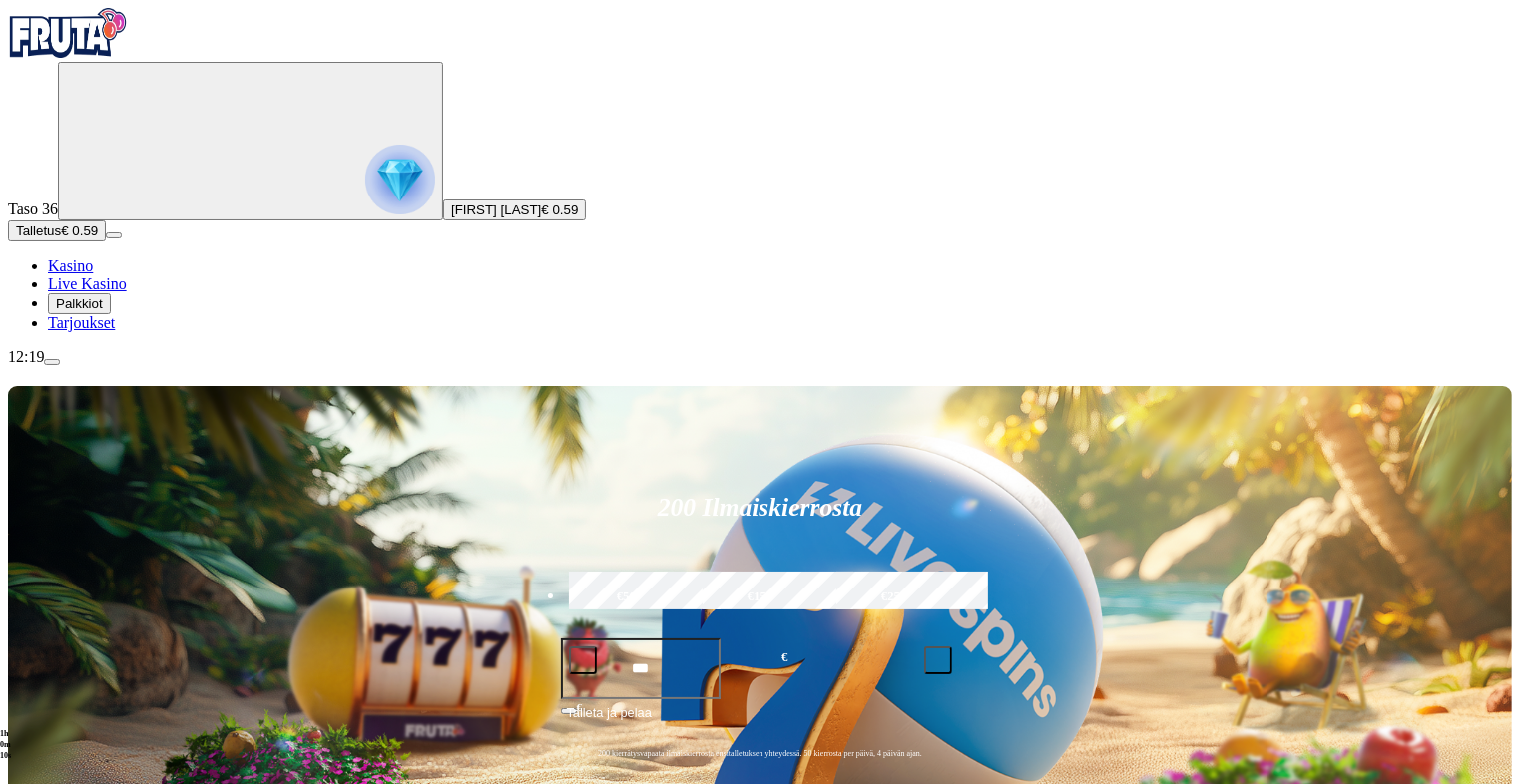 click at bounding box center [52, 362] 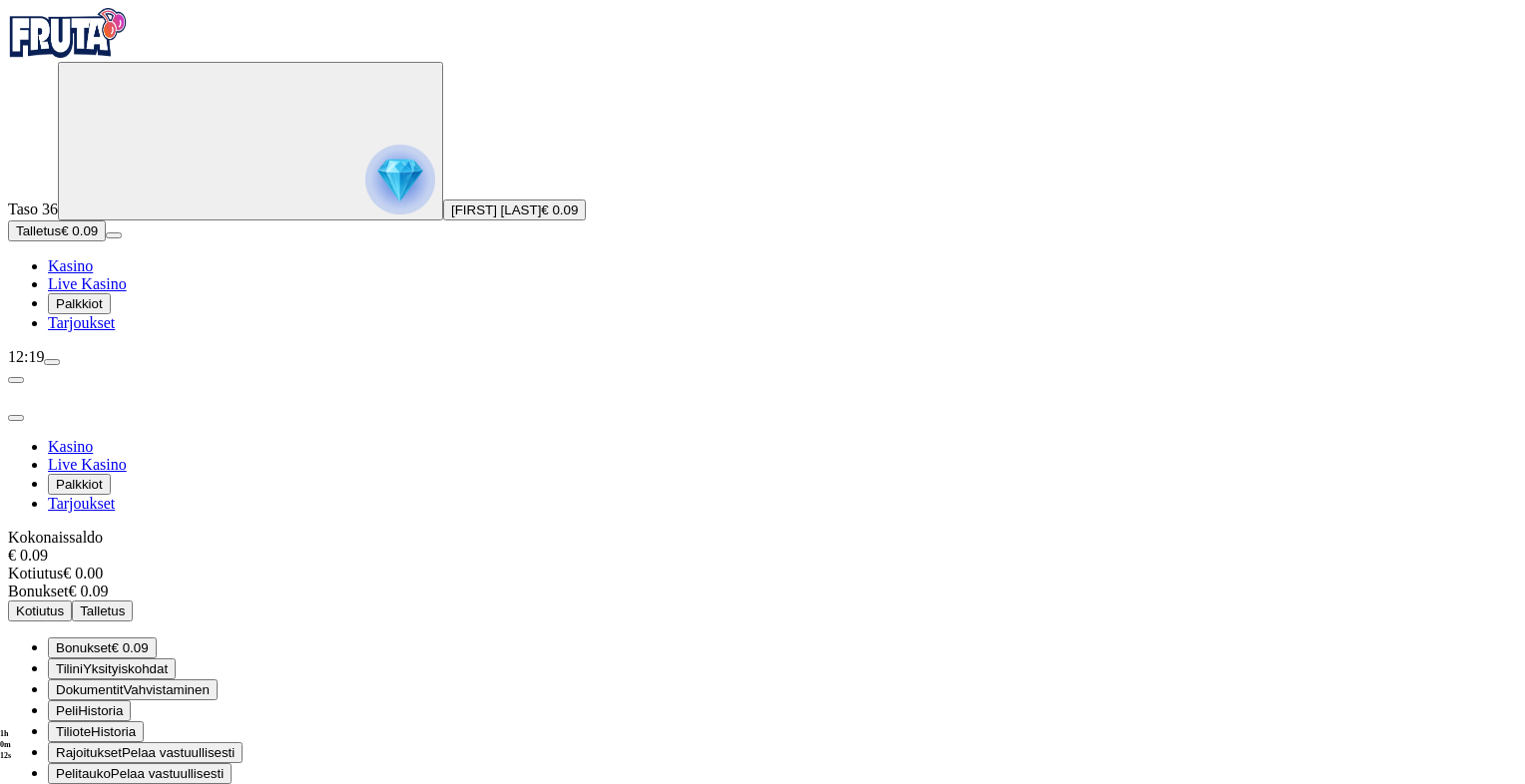 click on "Kirjaudu ulos" at bounding box center [54, 852] 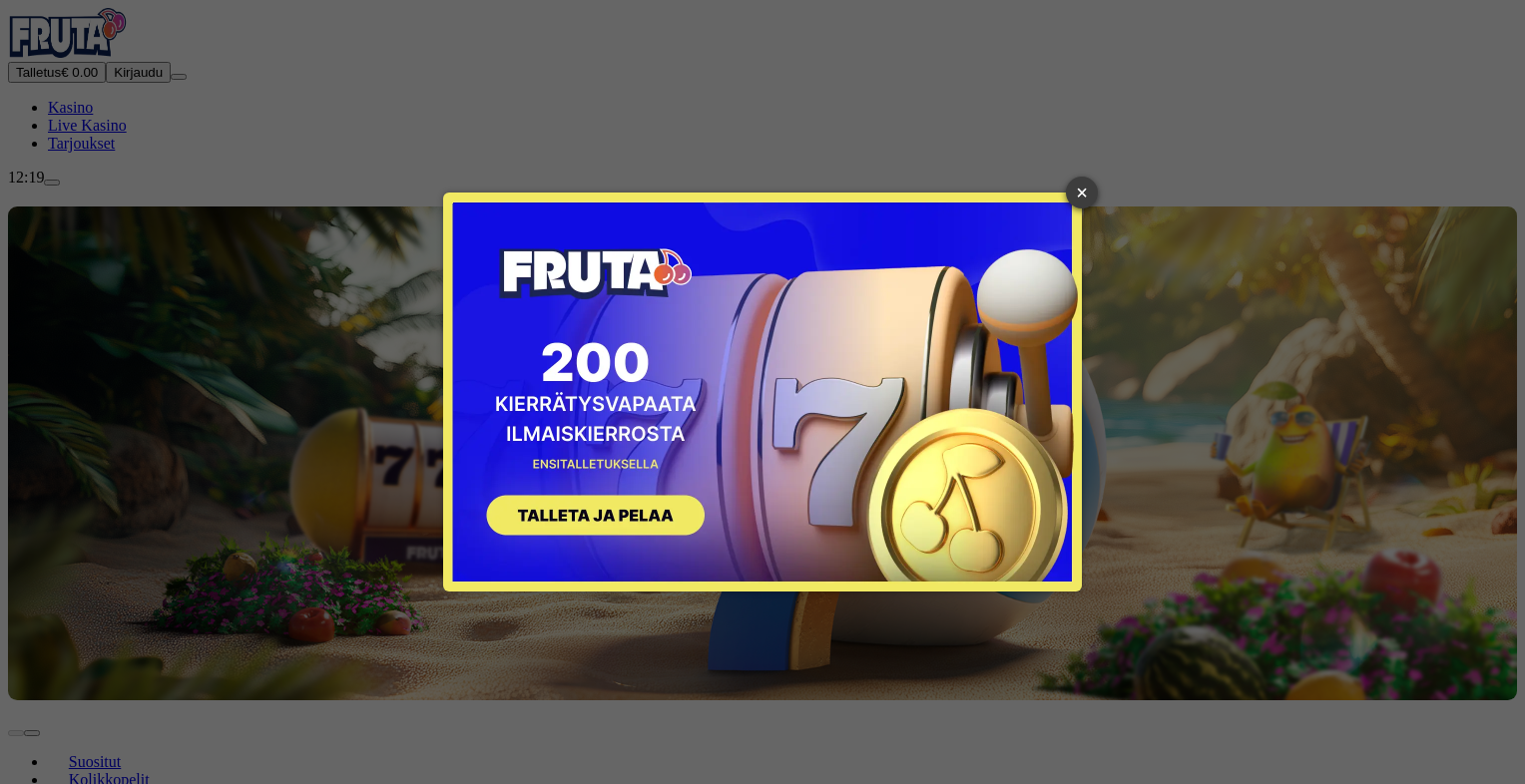 click on "×" at bounding box center [1082, 193] 